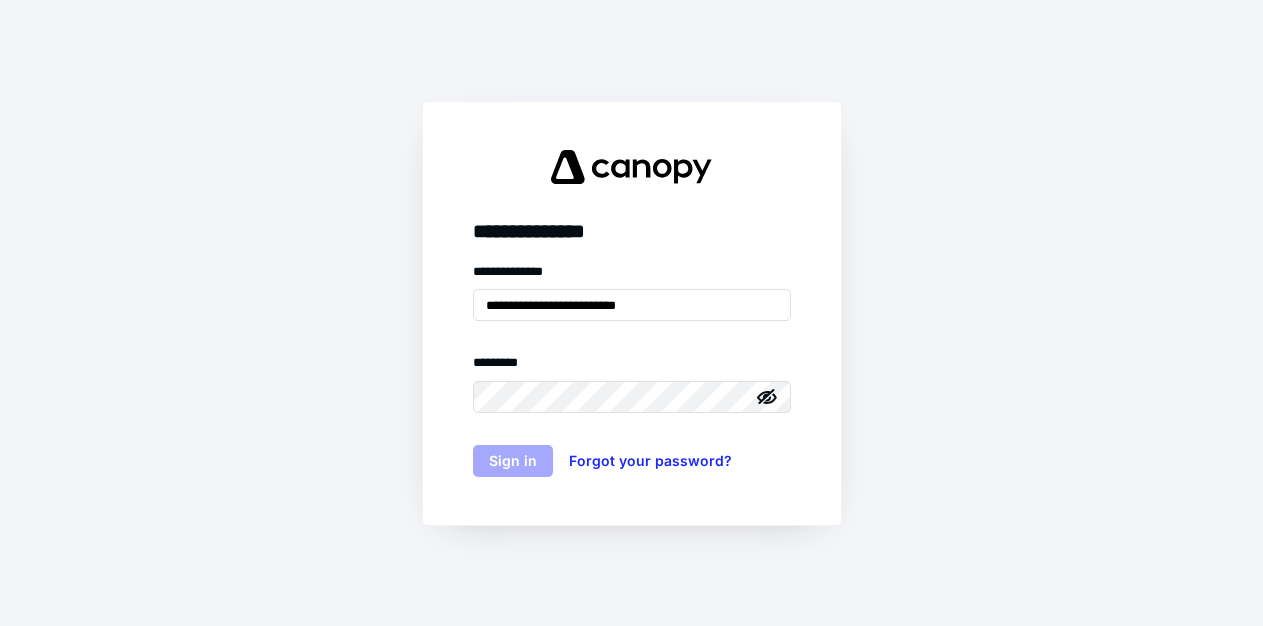scroll, scrollTop: 0, scrollLeft: 0, axis: both 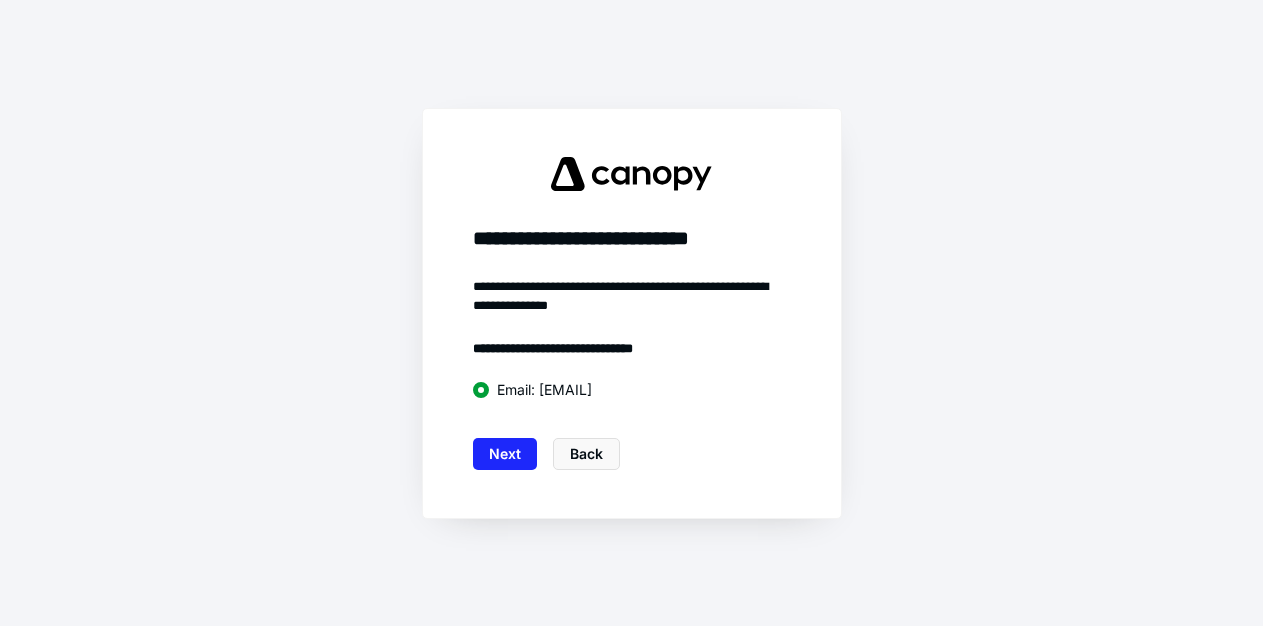 click on "Next" at bounding box center [505, 454] 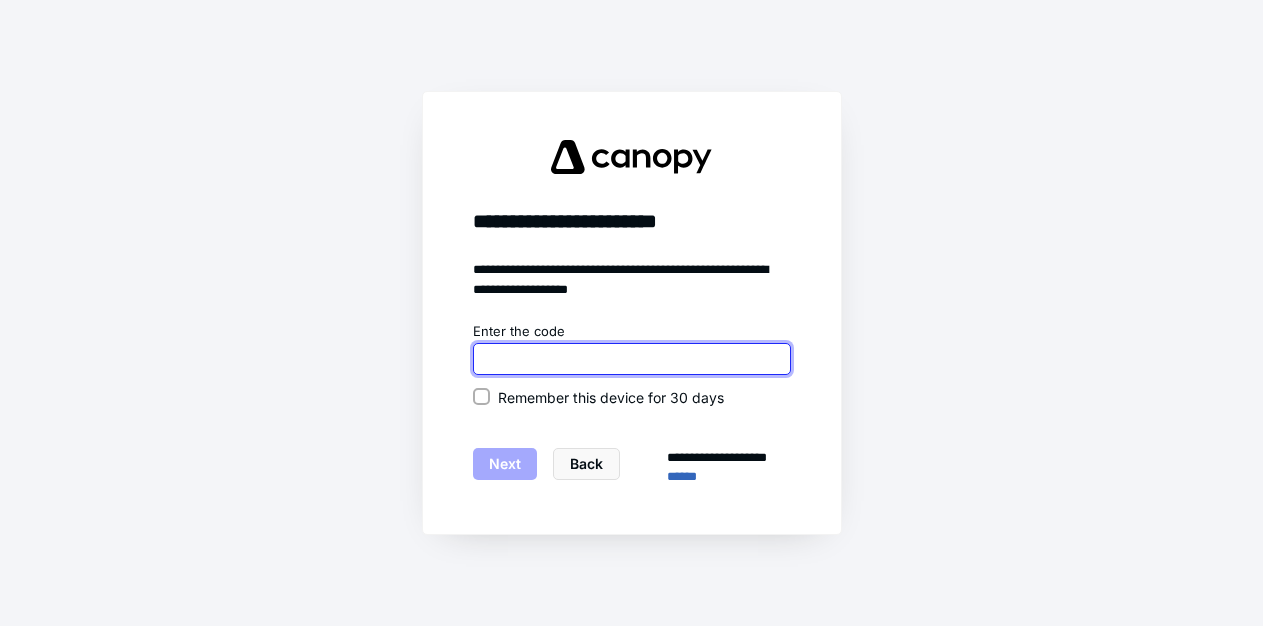 click at bounding box center [632, 359] 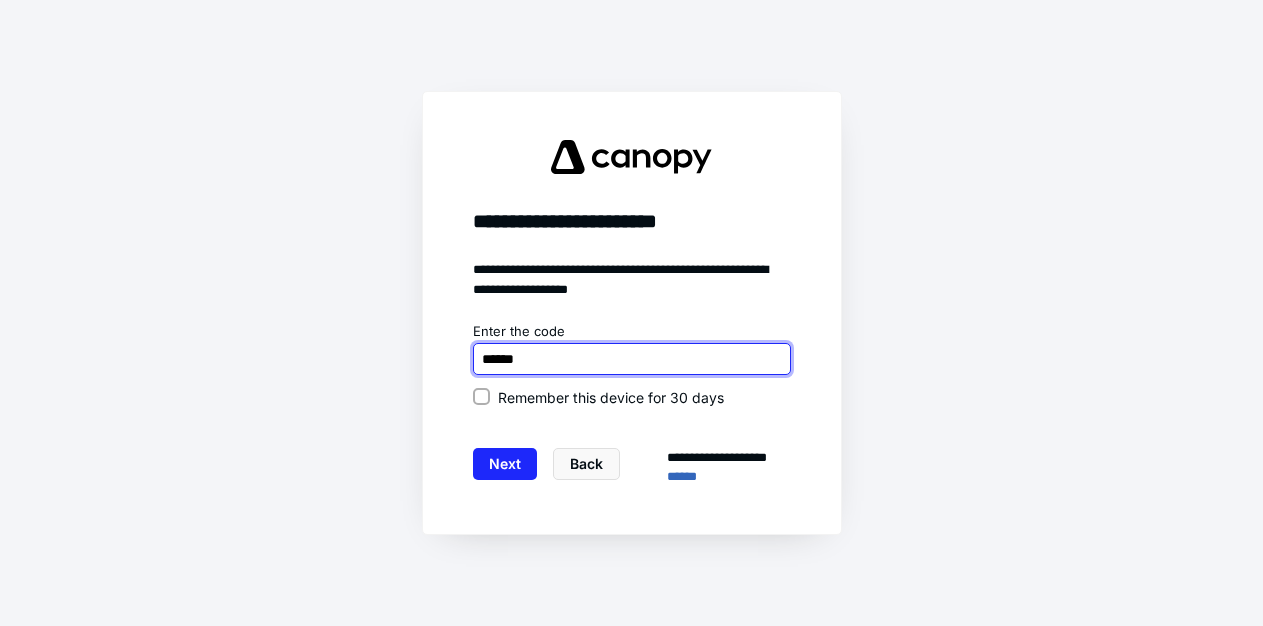 type on "******" 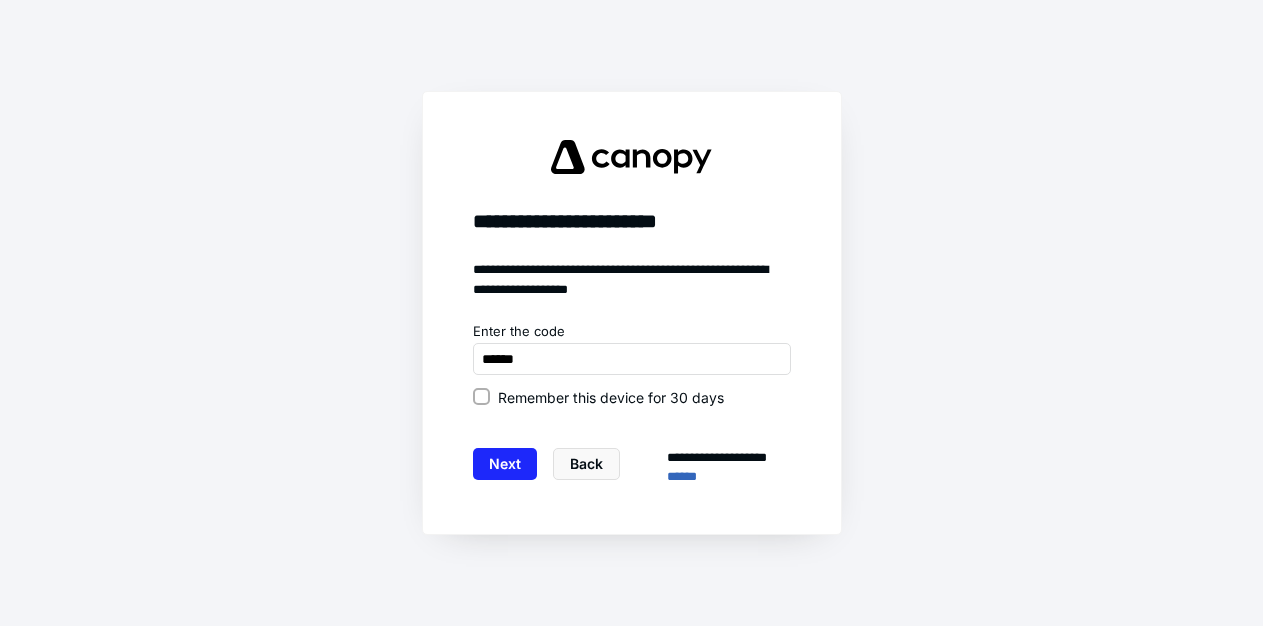click 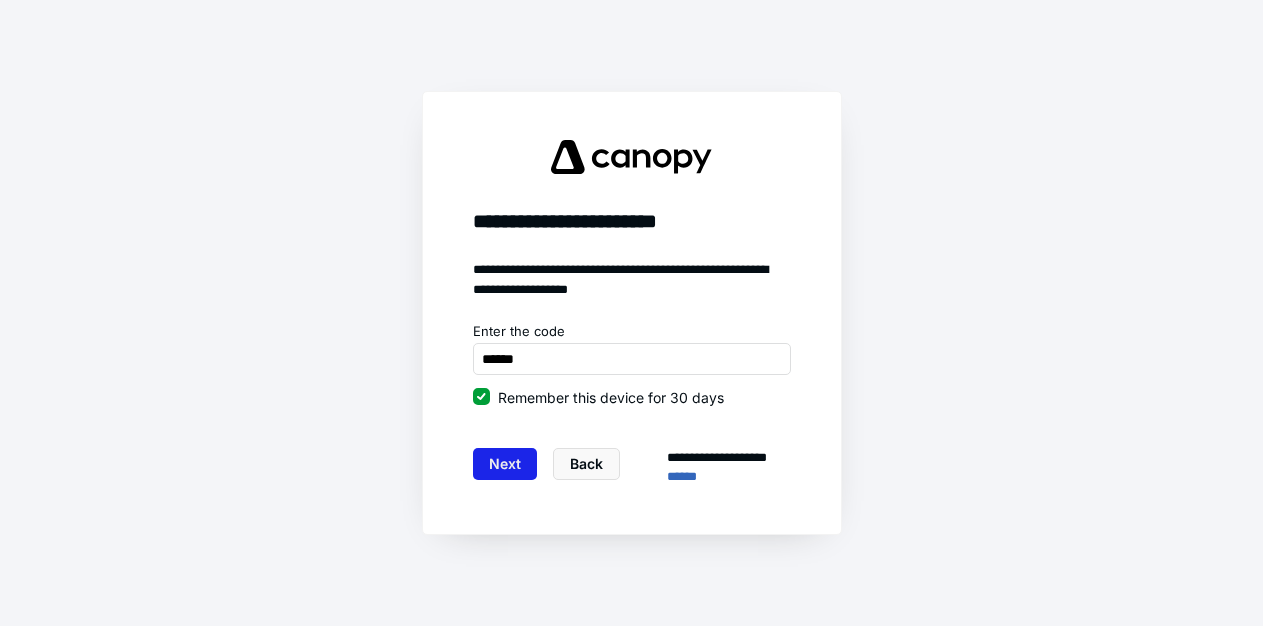 click on "Next" at bounding box center (505, 464) 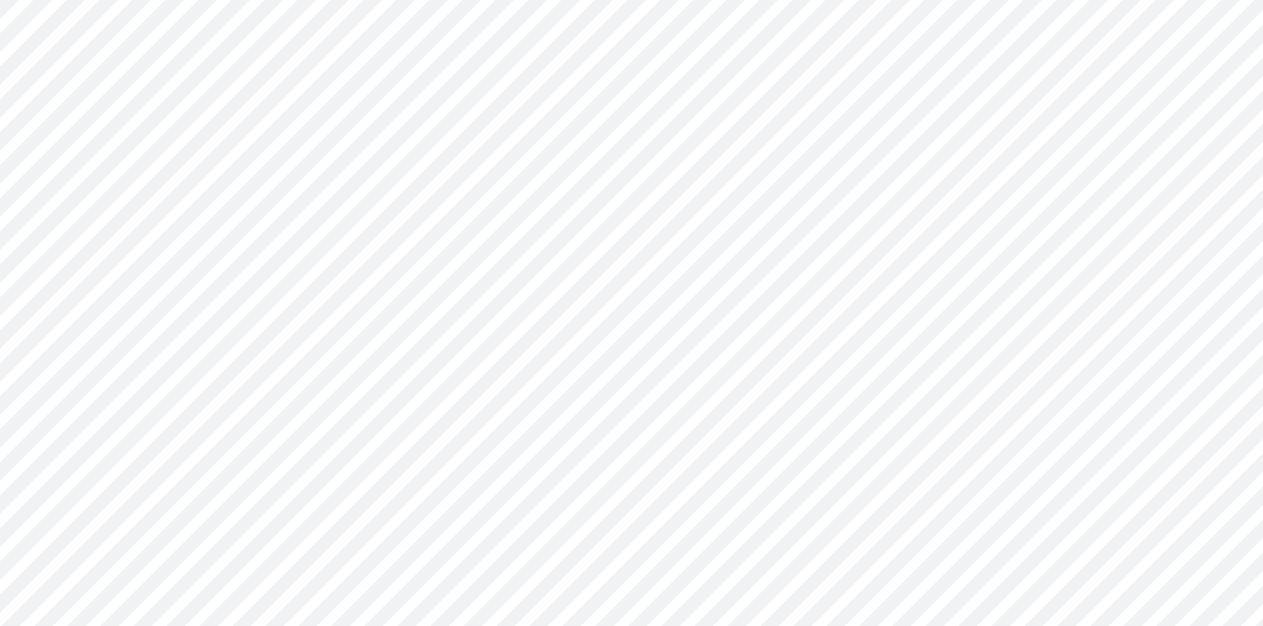 scroll, scrollTop: 0, scrollLeft: 0, axis: both 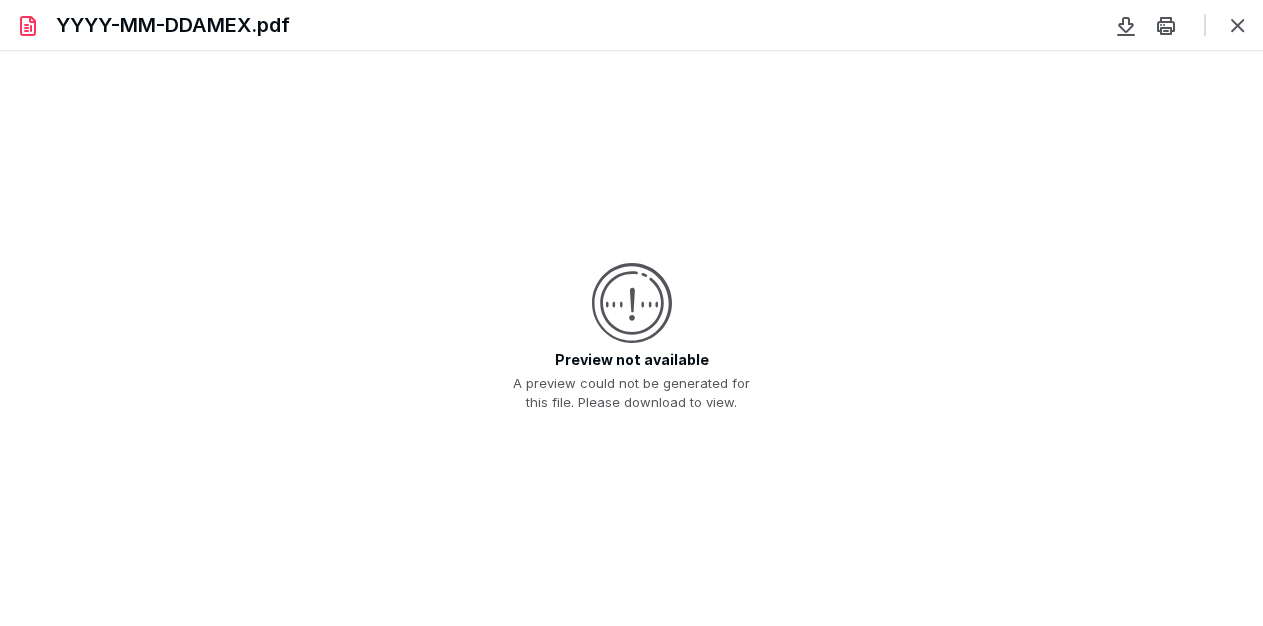 click 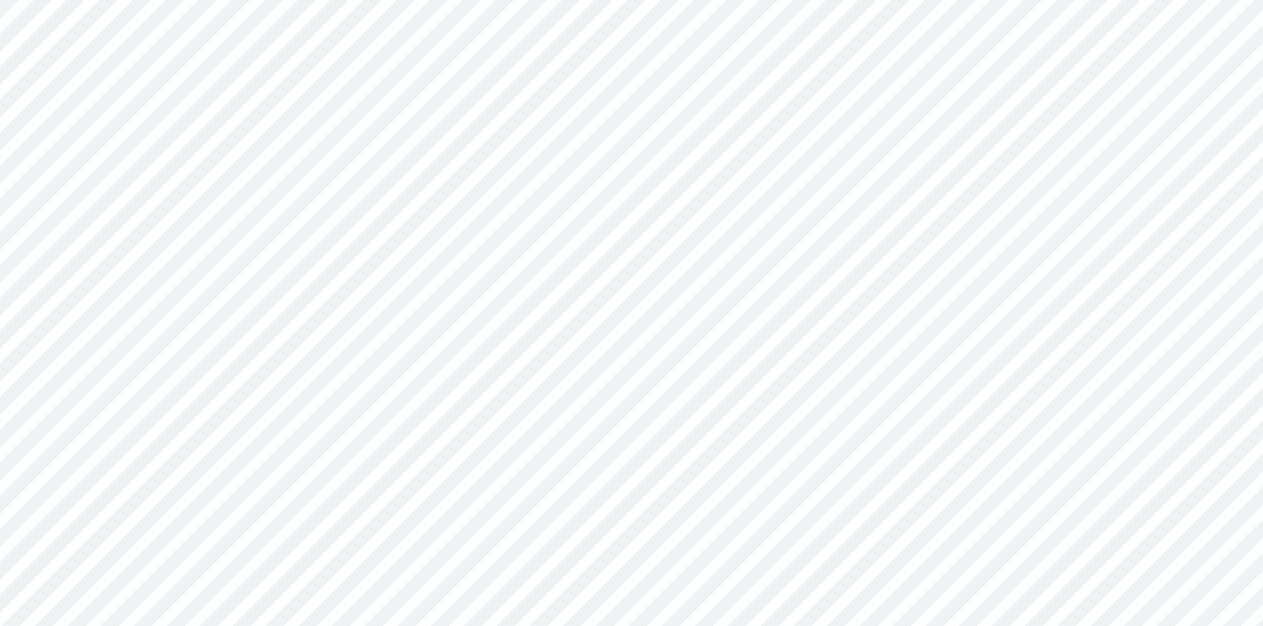 scroll, scrollTop: 0, scrollLeft: 0, axis: both 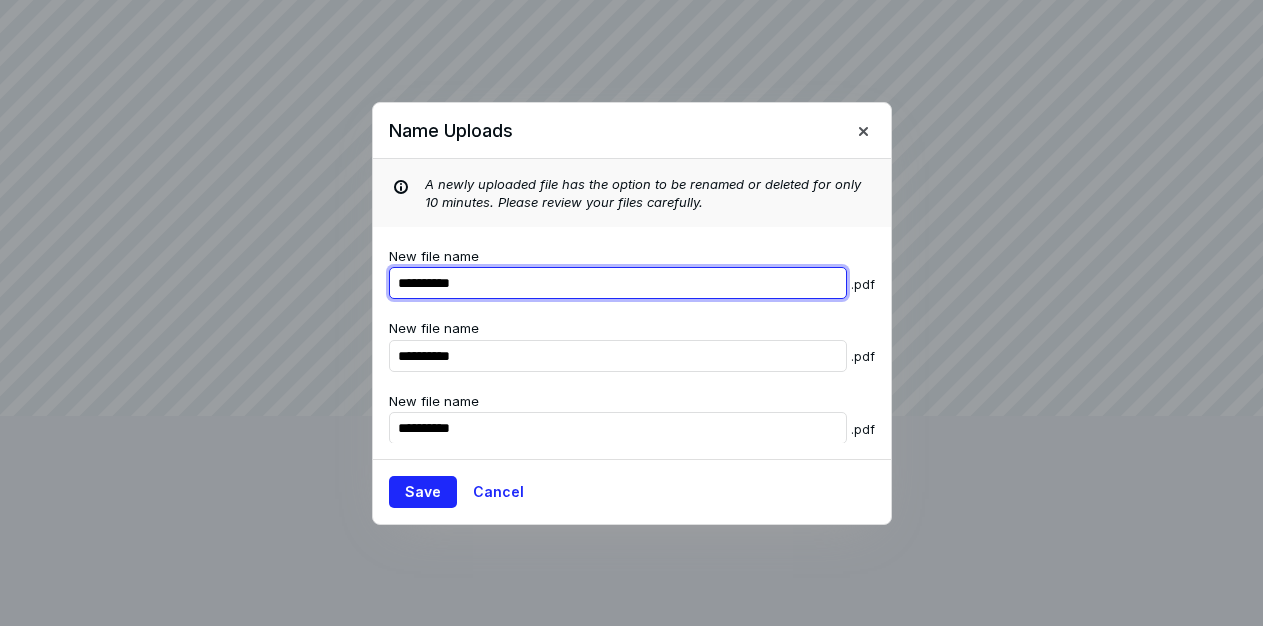 click on "**********" at bounding box center [618, 283] 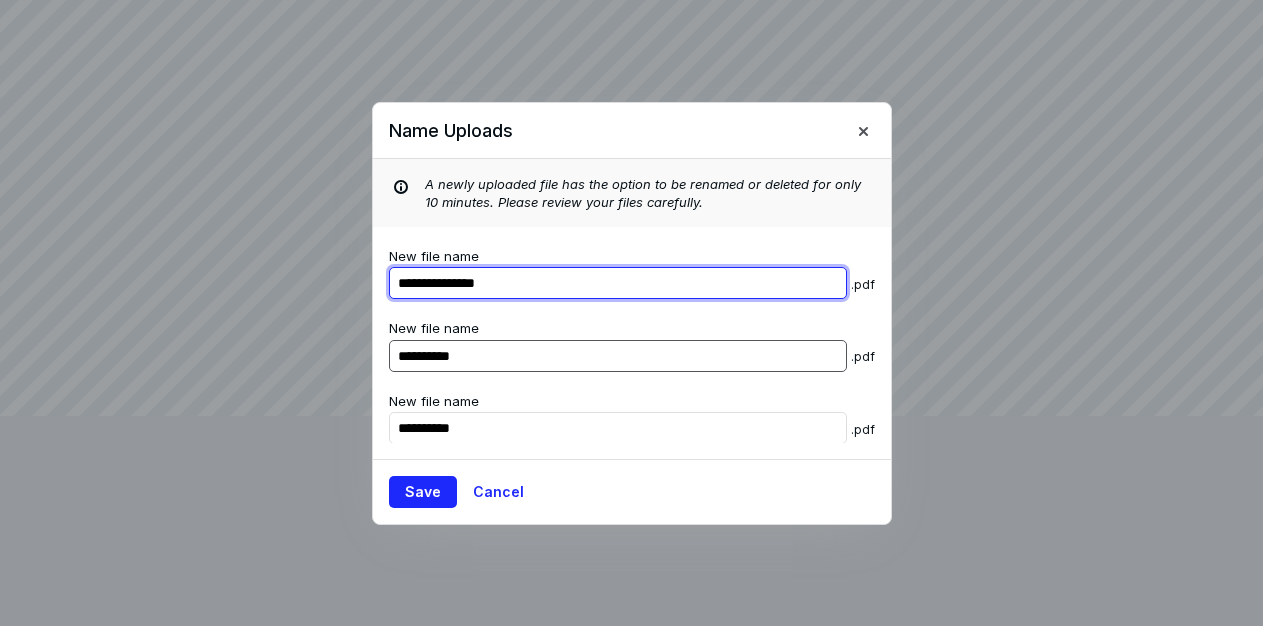 type on "**********" 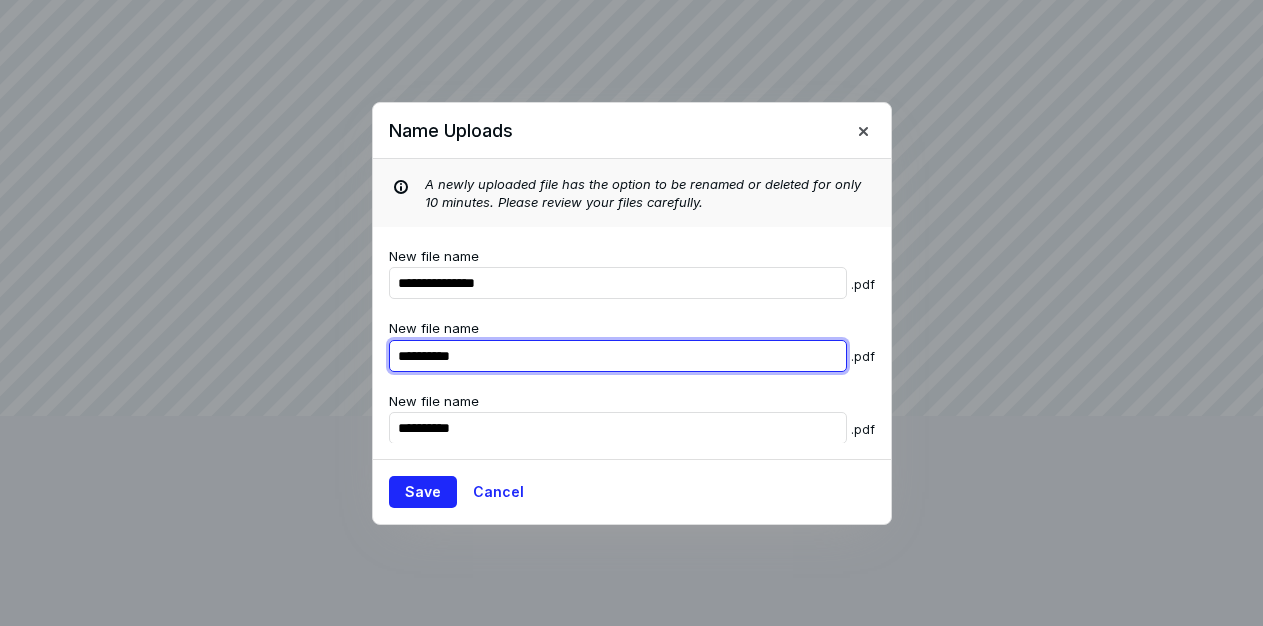click on "**********" at bounding box center (618, 283) 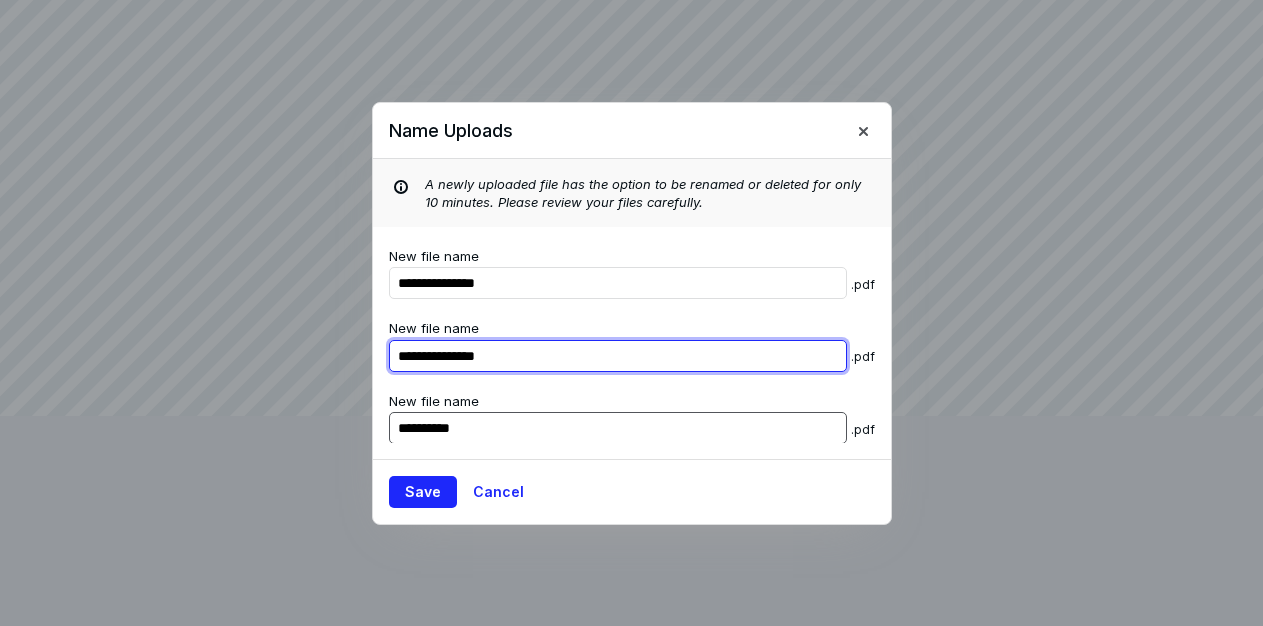 type on "**********" 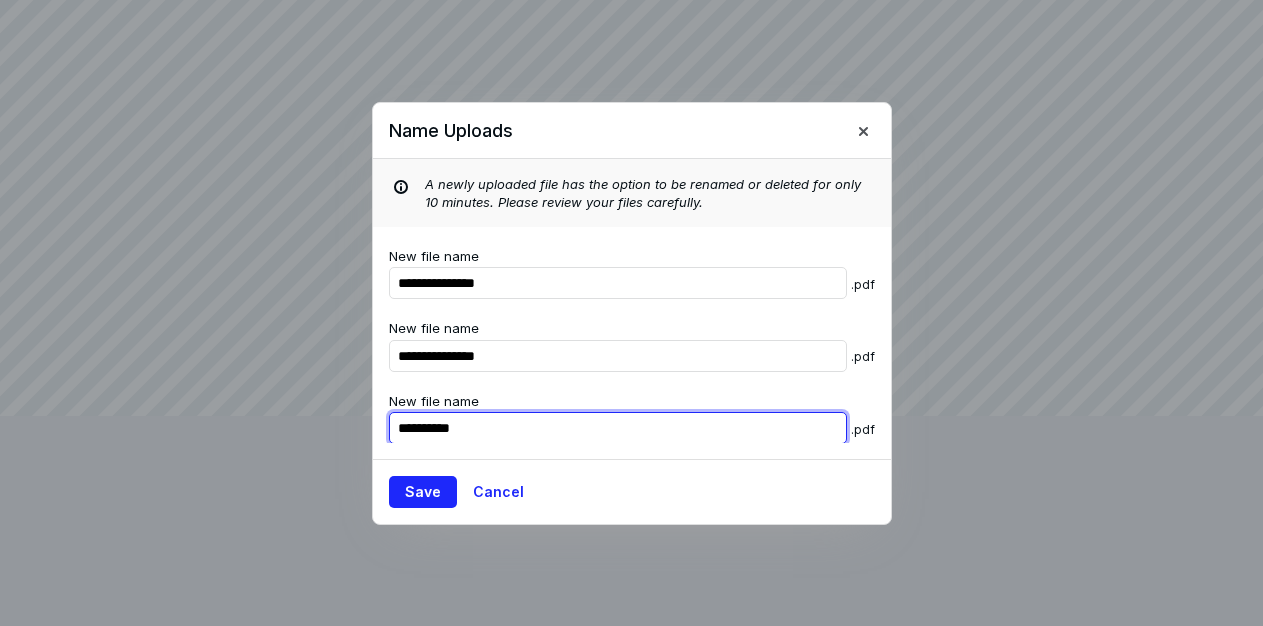 click on "**********" at bounding box center (618, 283) 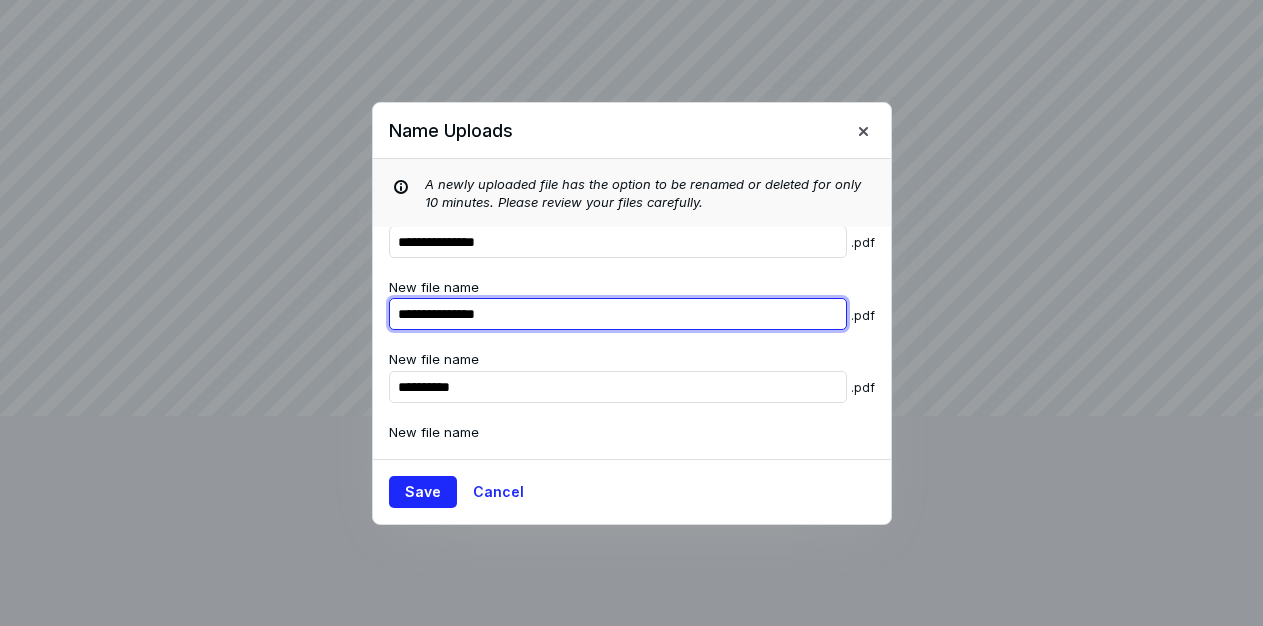 scroll, scrollTop: 117, scrollLeft: 0, axis: vertical 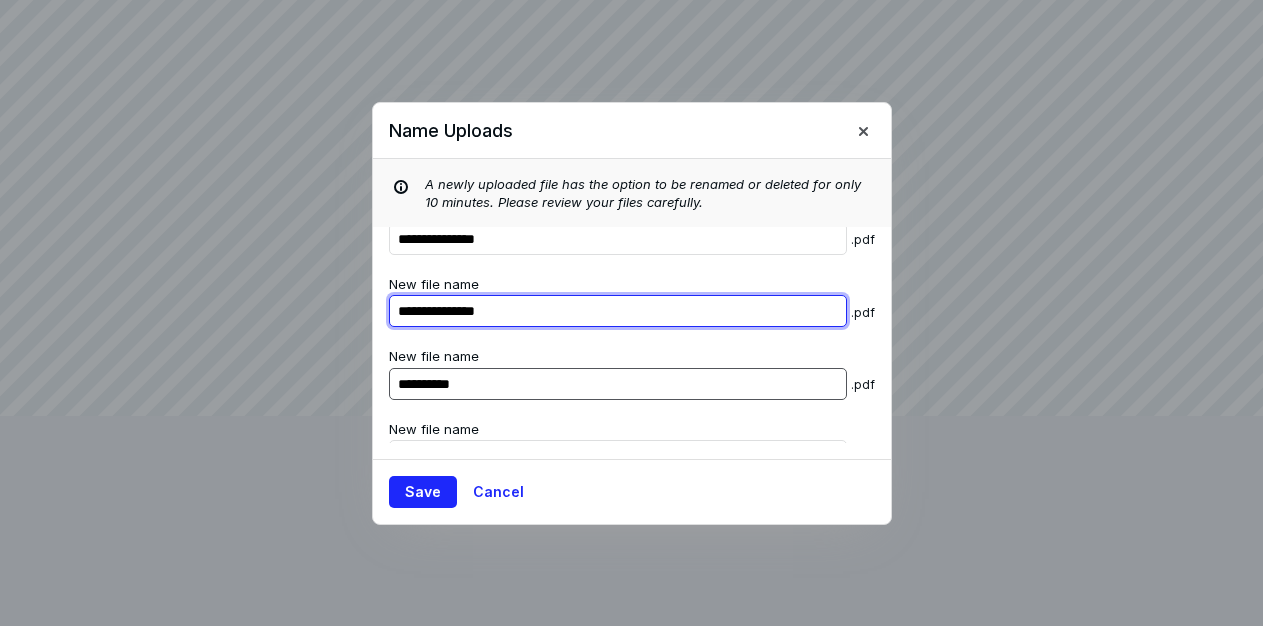 type on "**********" 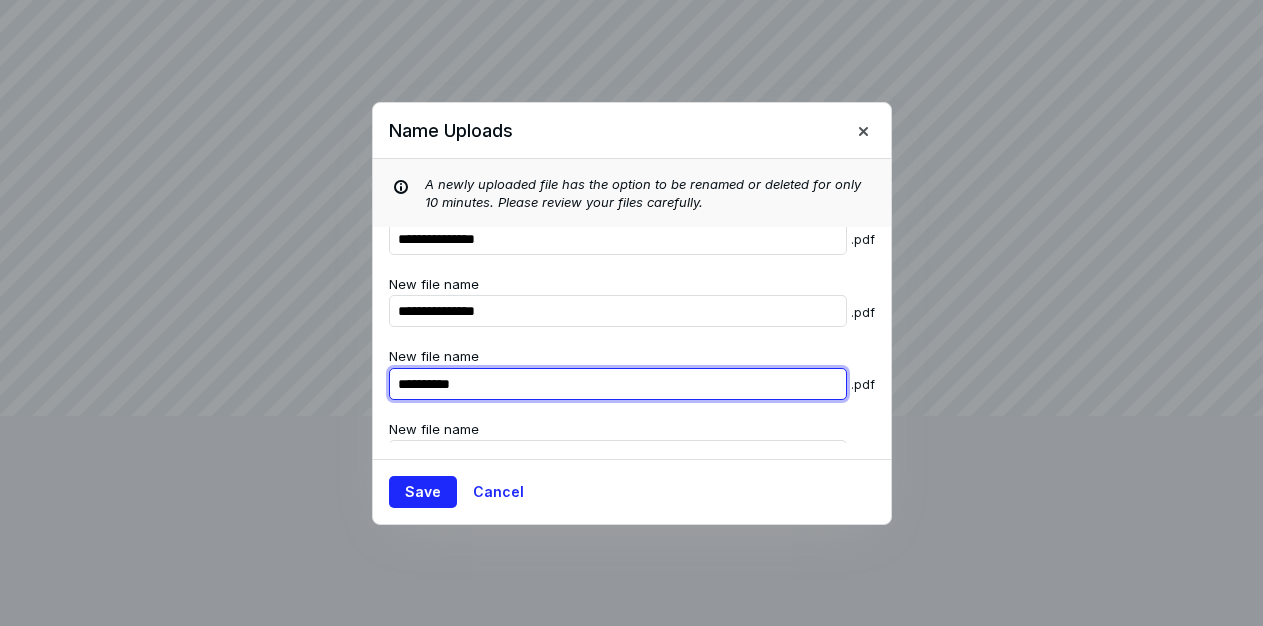 click on "**********" at bounding box center (618, 166) 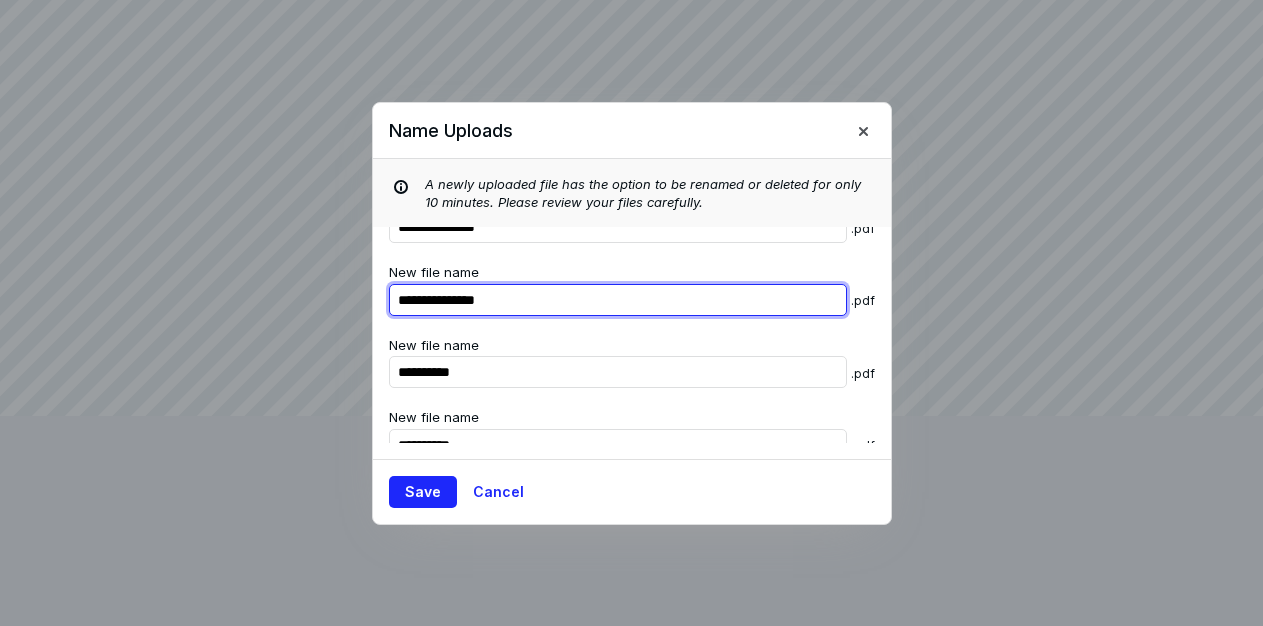 scroll, scrollTop: 227, scrollLeft: 0, axis: vertical 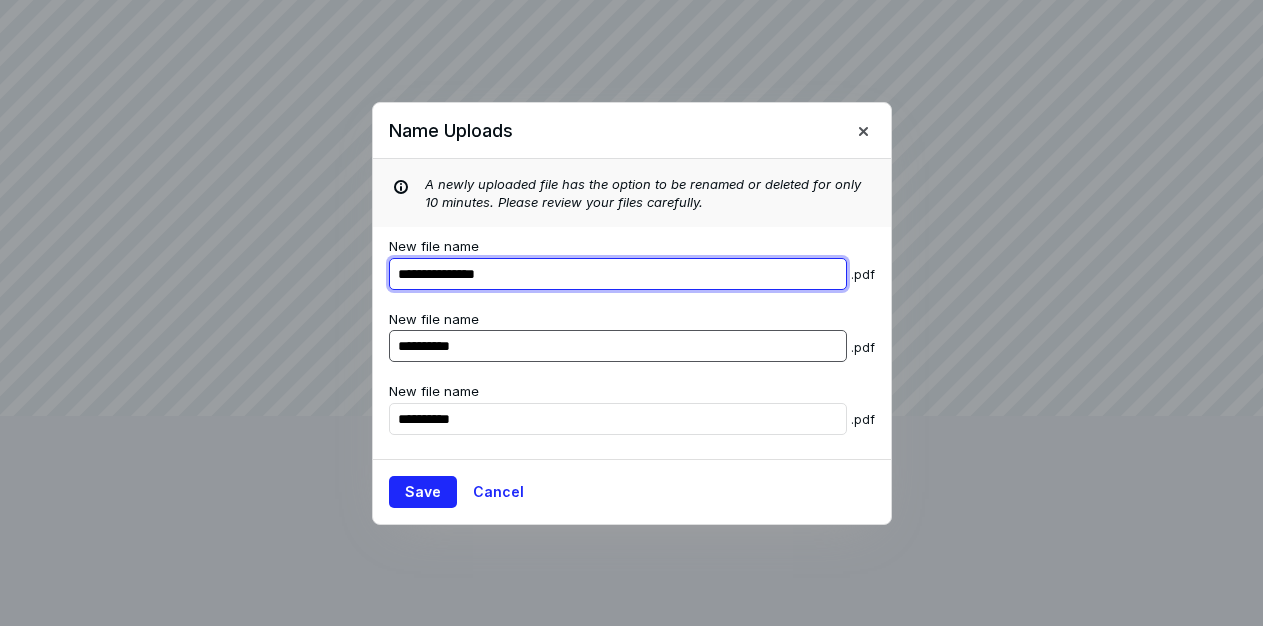 type on "**********" 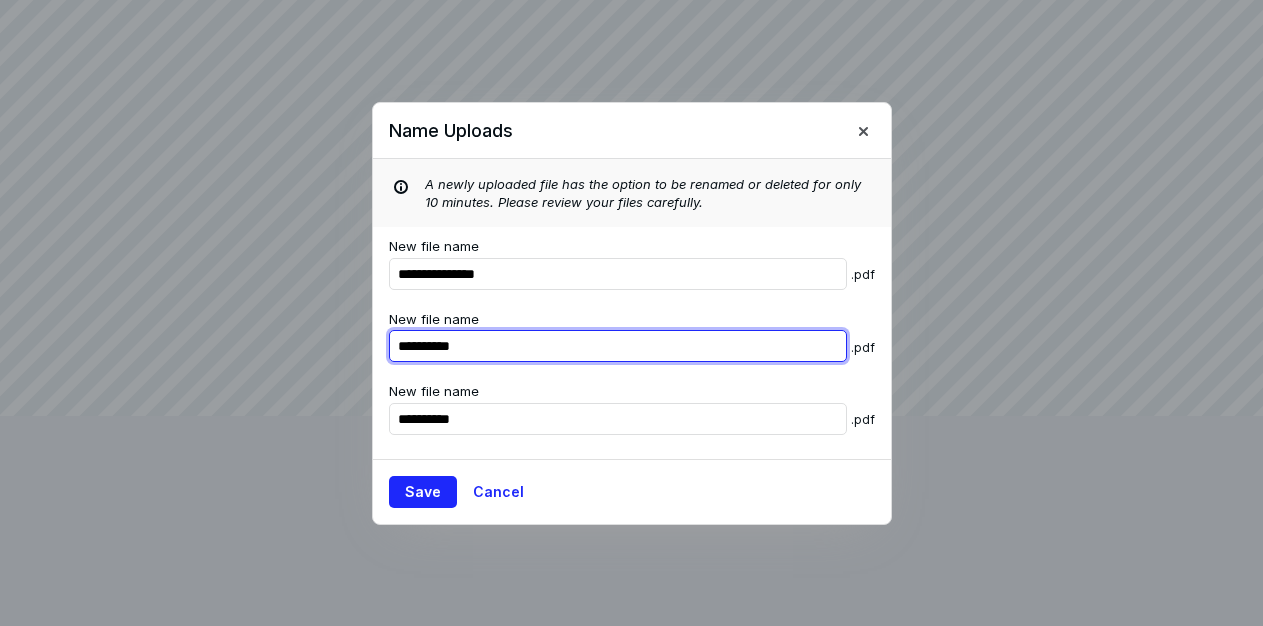click on "**********" at bounding box center [618, 56] 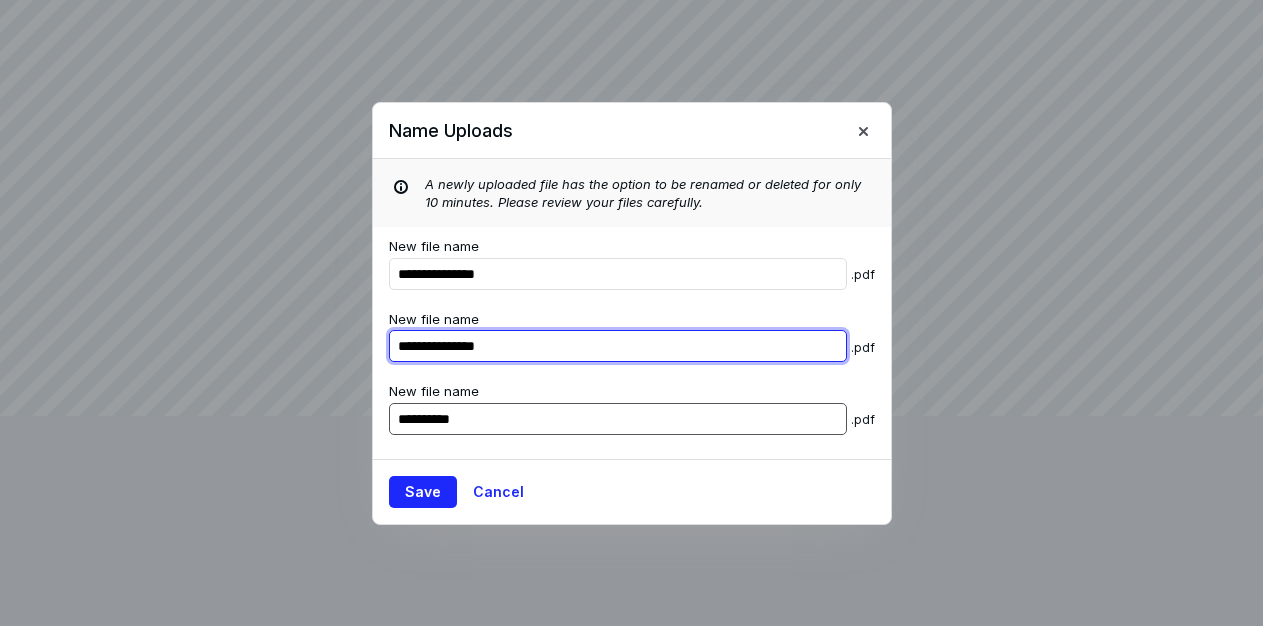 type on "**********" 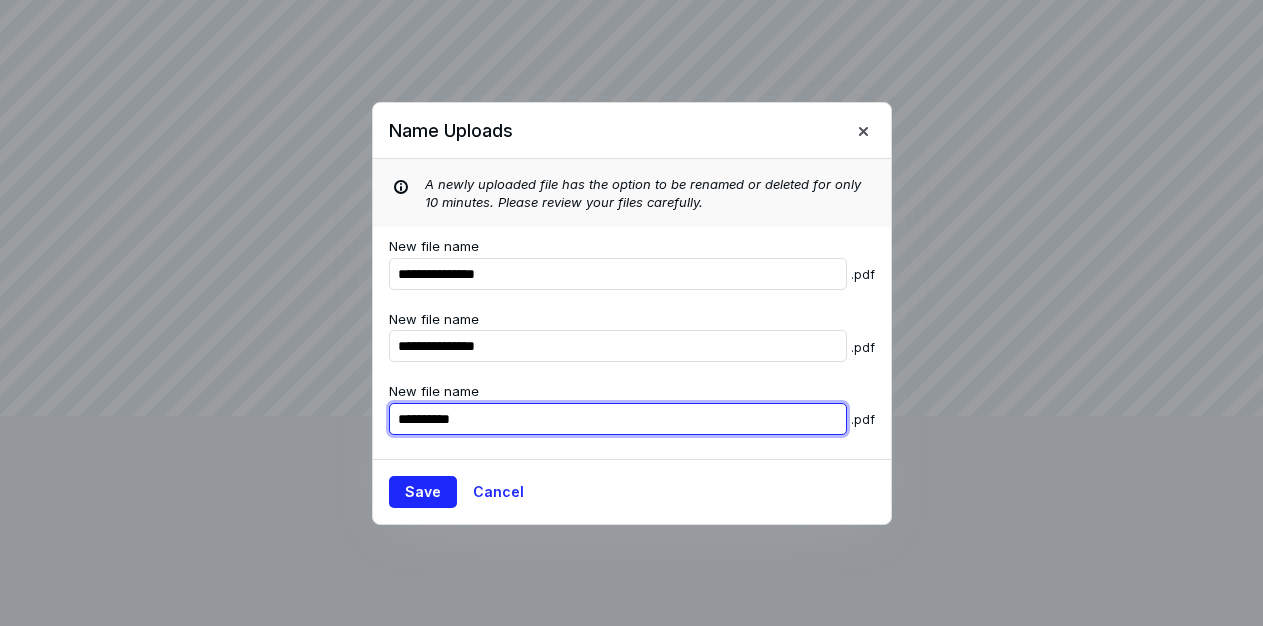 click on "**********" at bounding box center (618, 56) 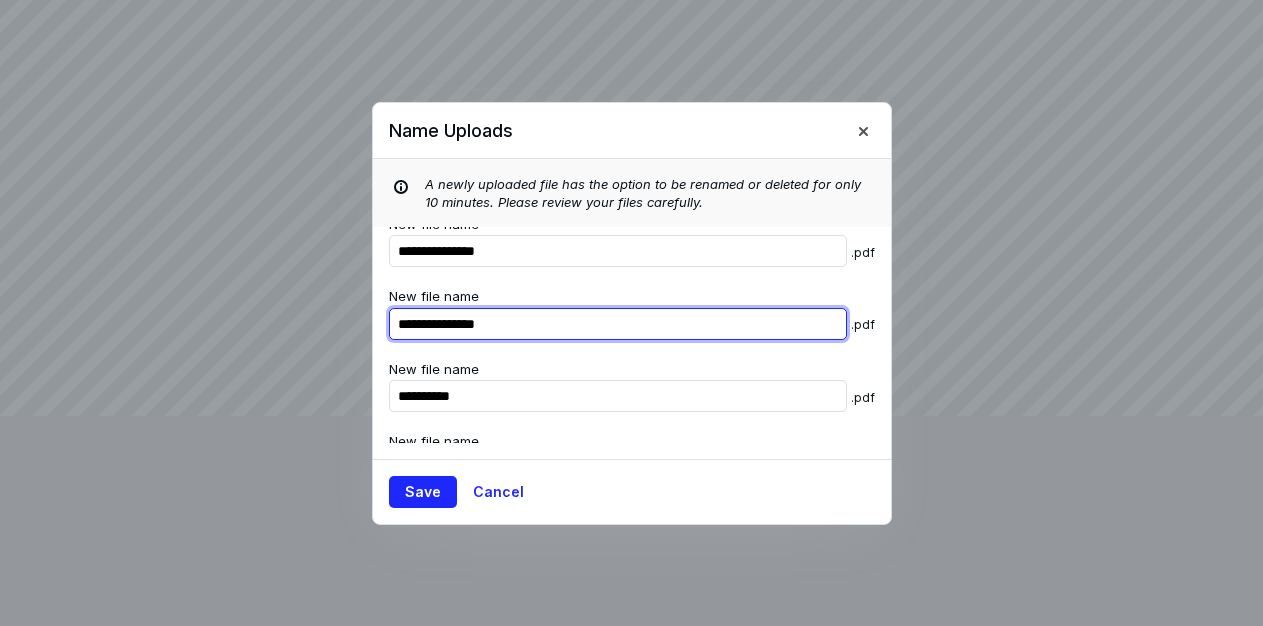 scroll, scrollTop: 333, scrollLeft: 0, axis: vertical 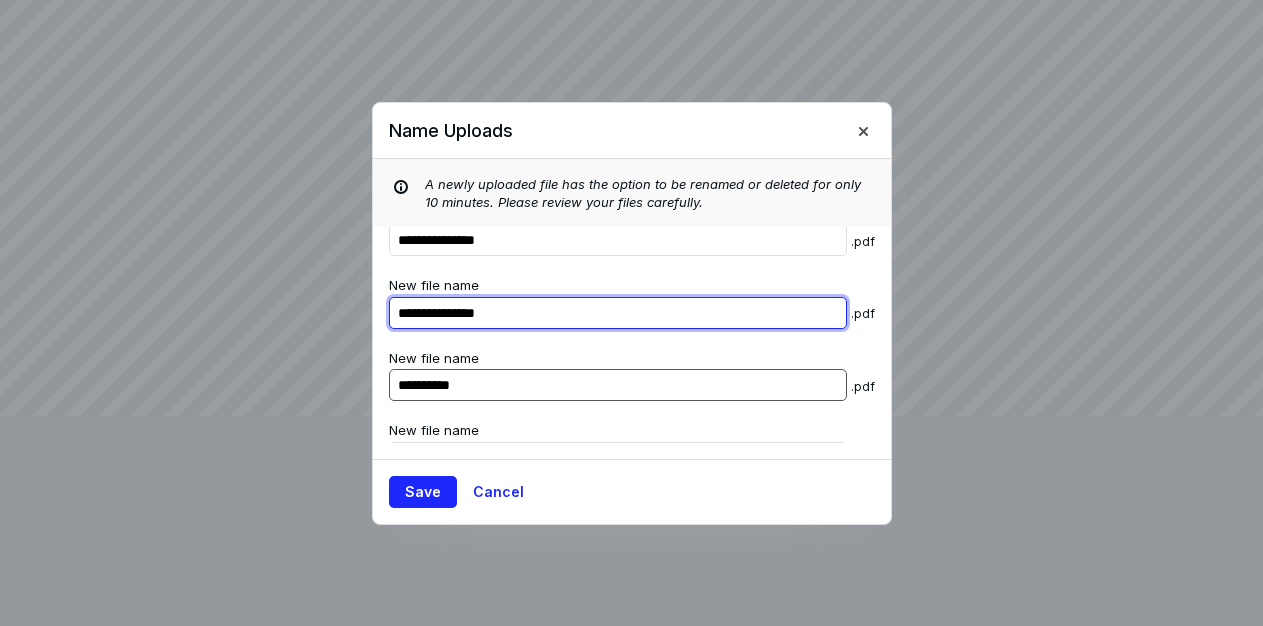 type on "**********" 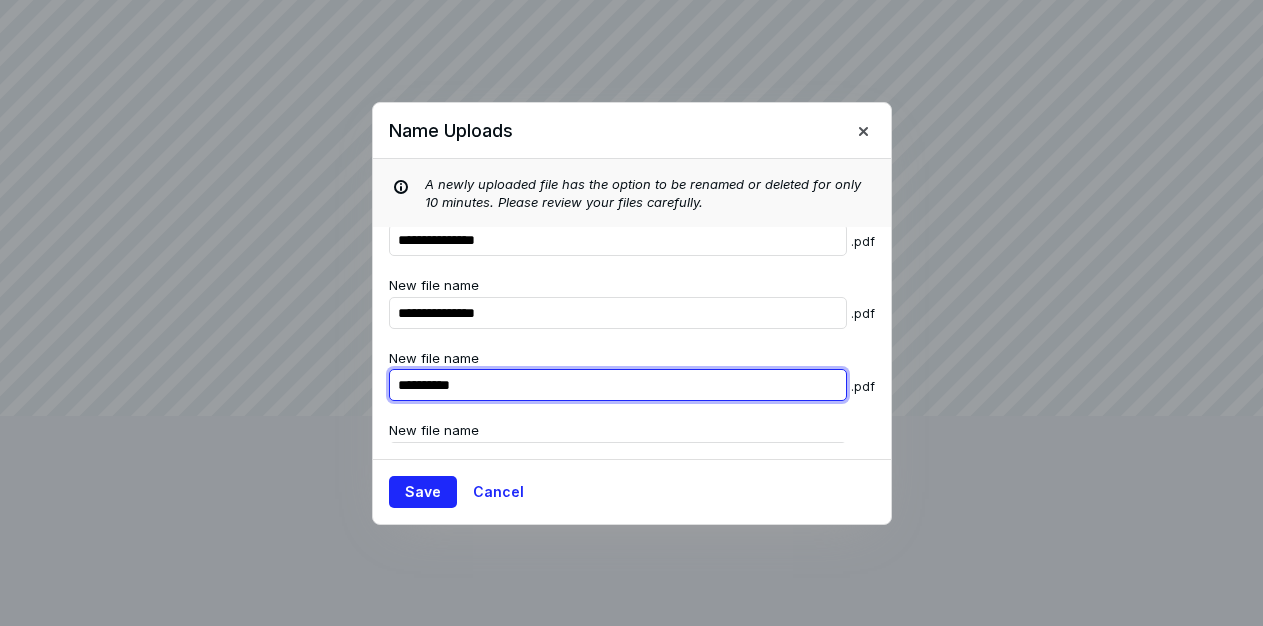 click on "**********" at bounding box center [618, -50] 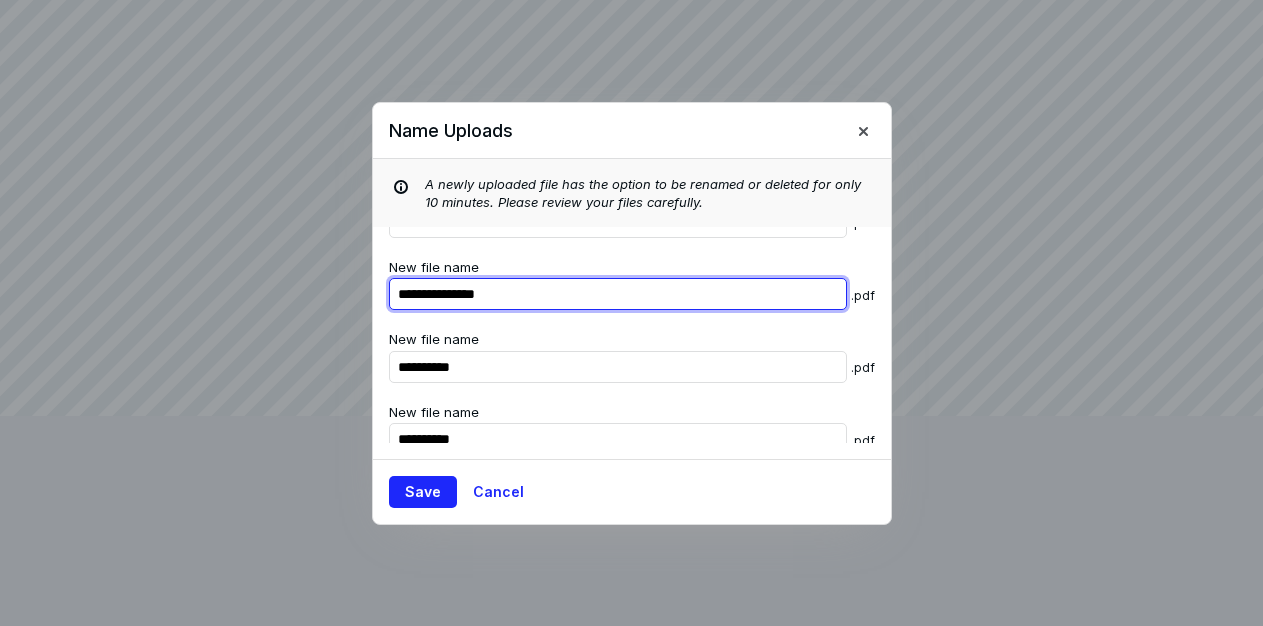 scroll, scrollTop: 428, scrollLeft: 0, axis: vertical 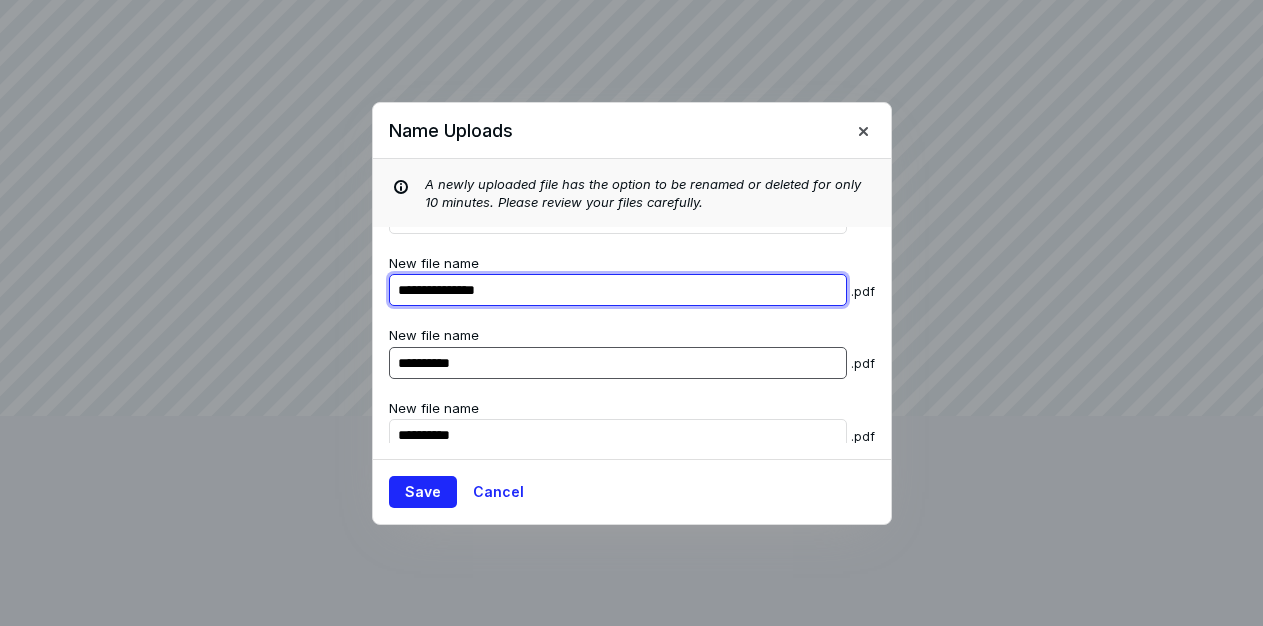 type on "**********" 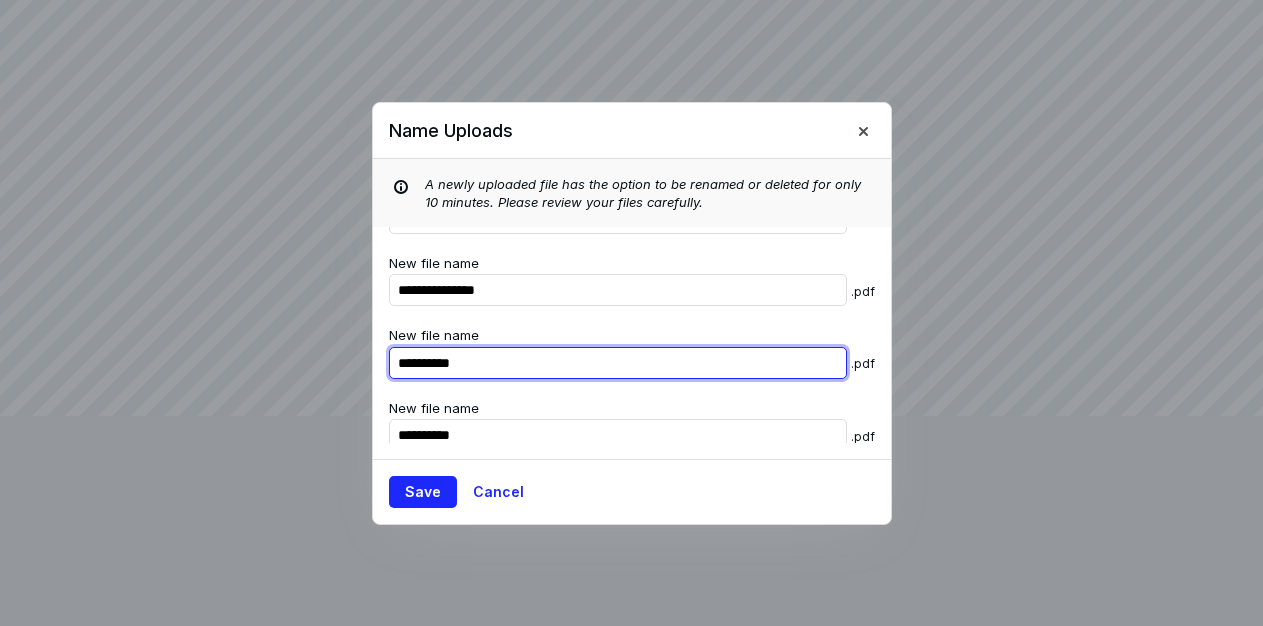 click on "**********" at bounding box center (618, -145) 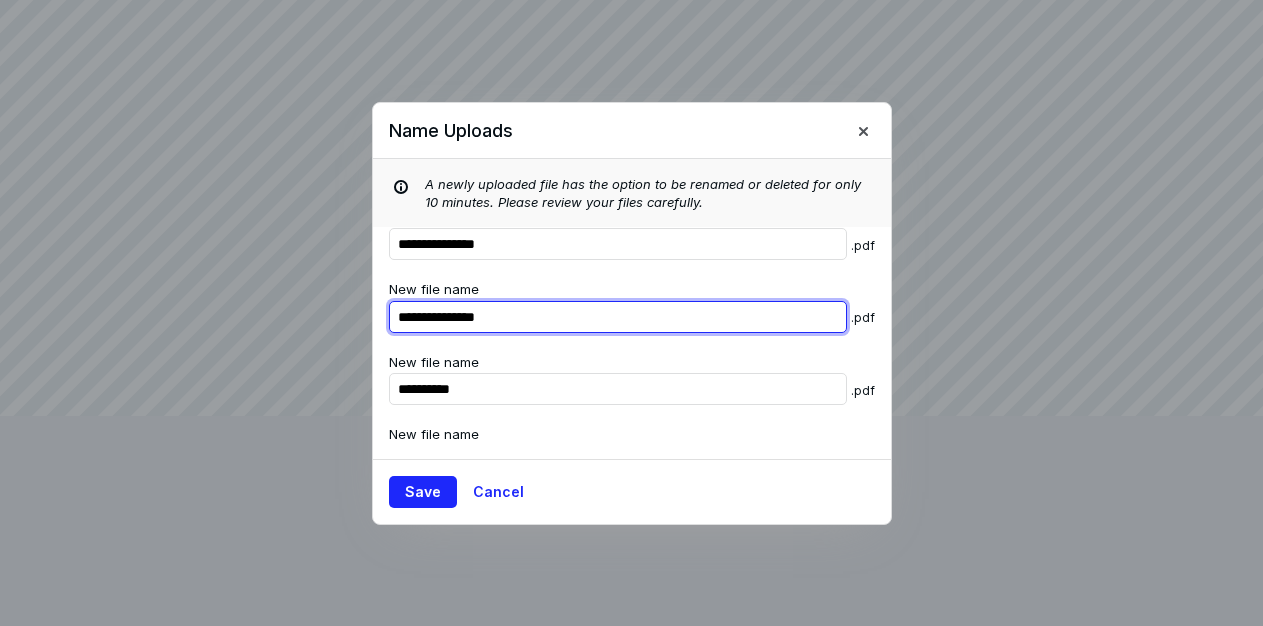 scroll, scrollTop: 482, scrollLeft: 0, axis: vertical 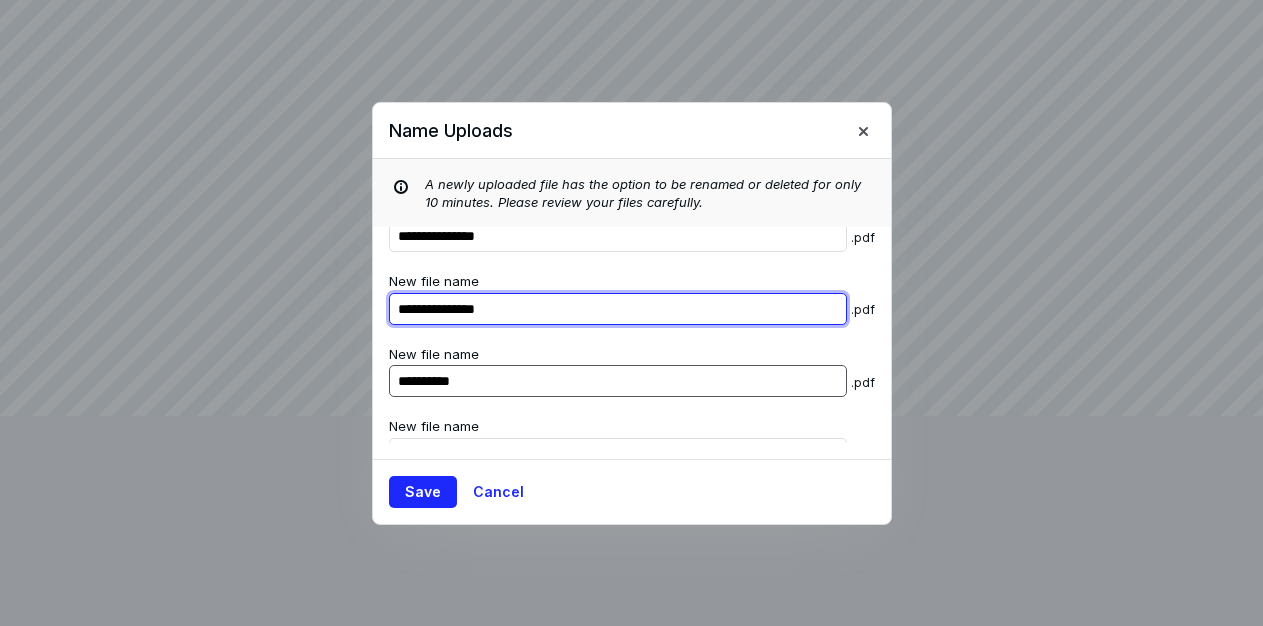 type on "**********" 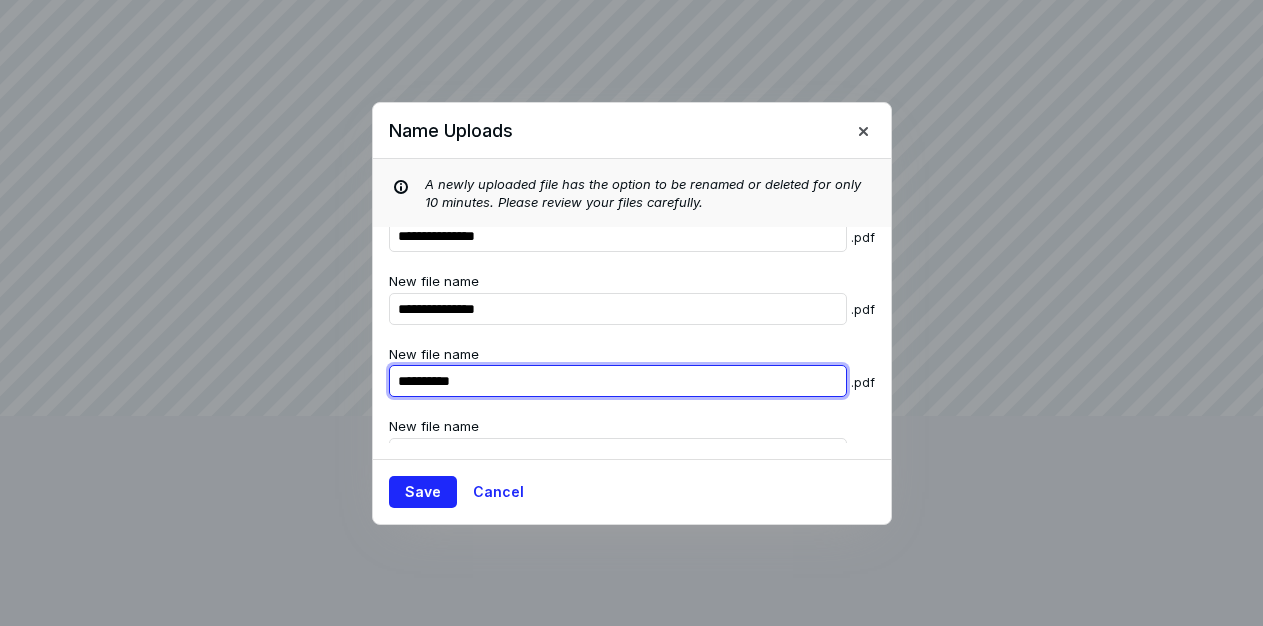 click on "**********" at bounding box center [618, -199] 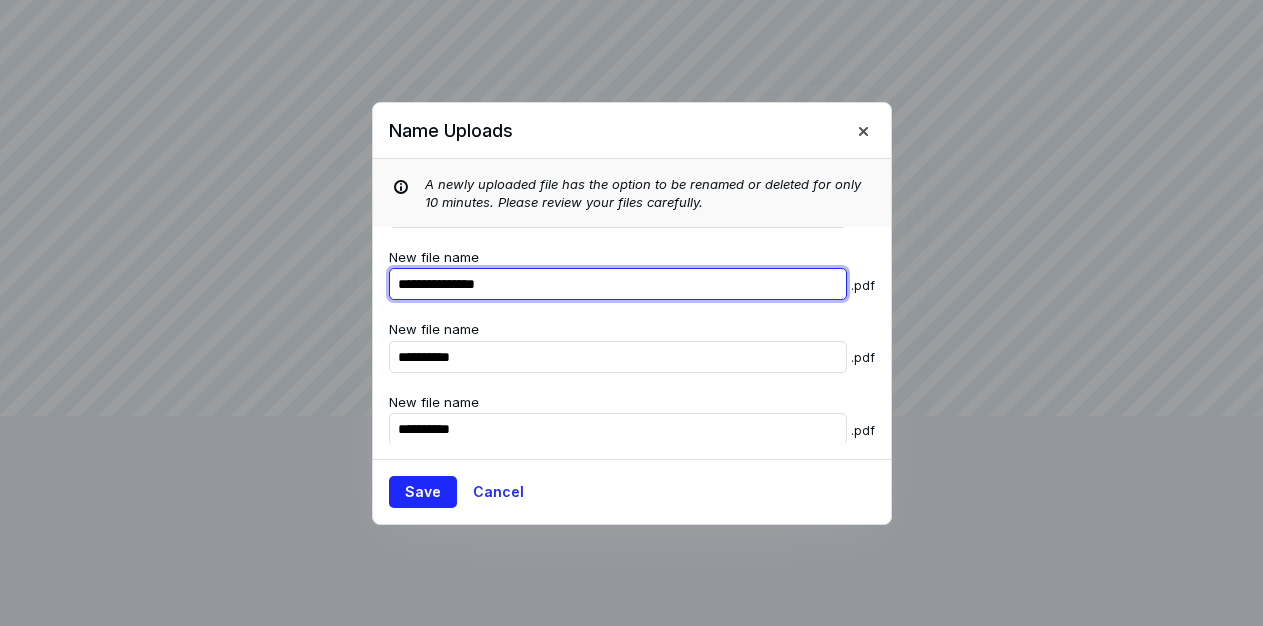scroll, scrollTop: 601, scrollLeft: 0, axis: vertical 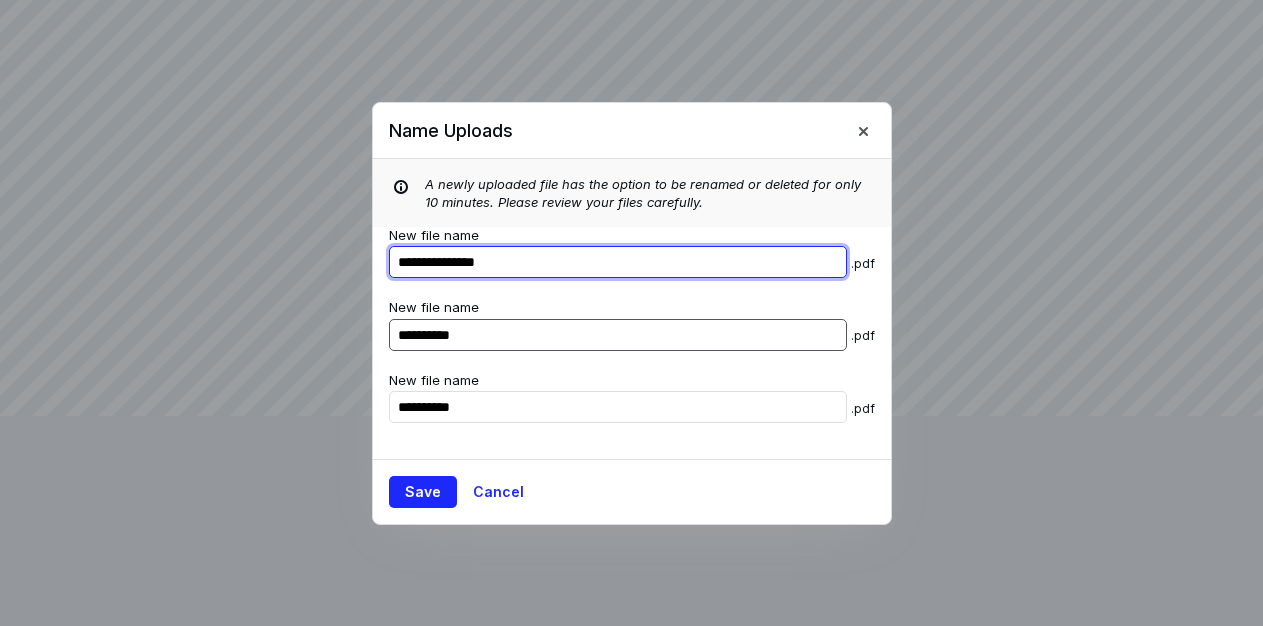 type on "**********" 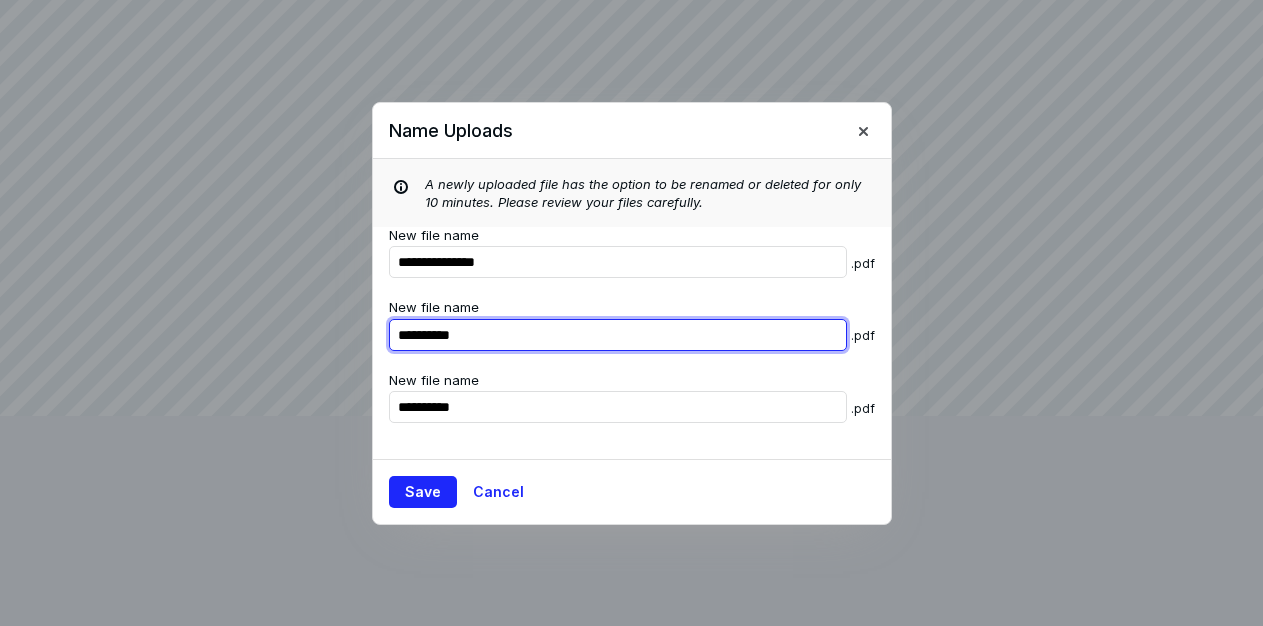 click on "**********" at bounding box center [618, -318] 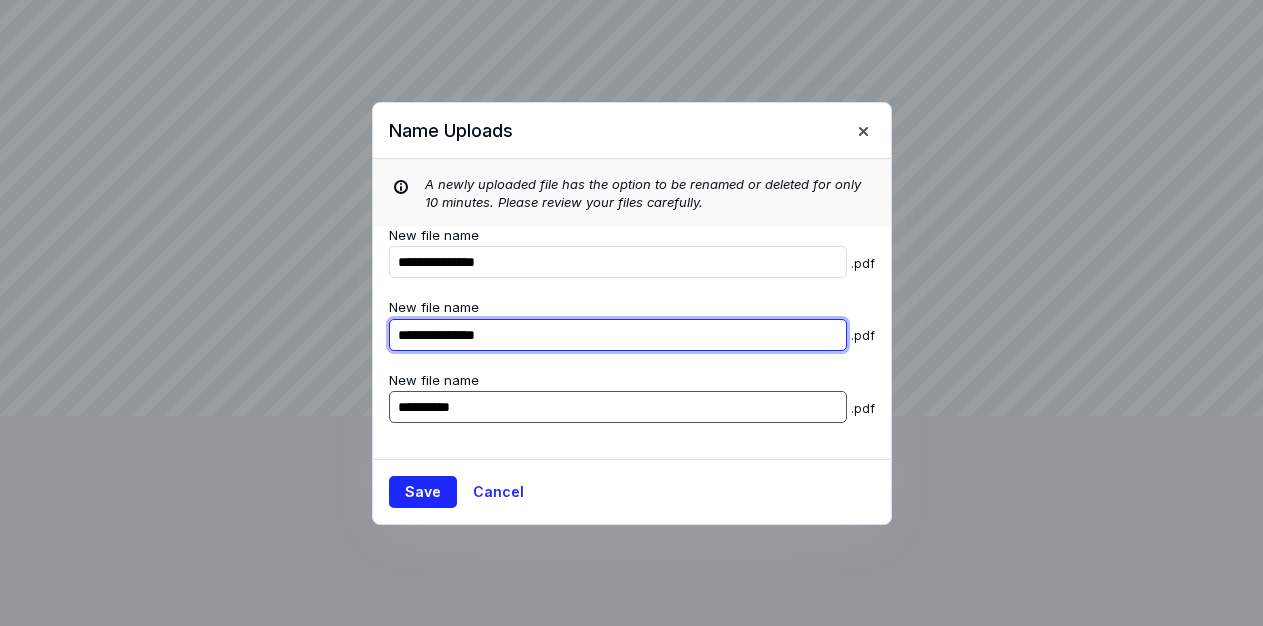 type on "**********" 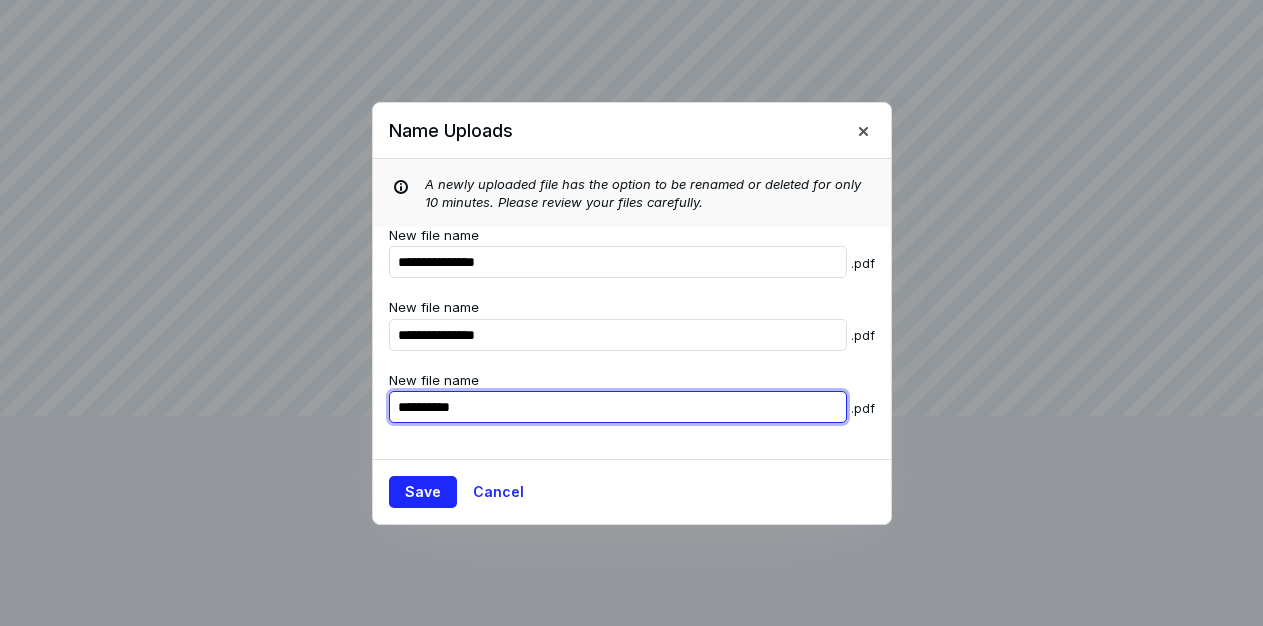 click on "**********" at bounding box center (618, -318) 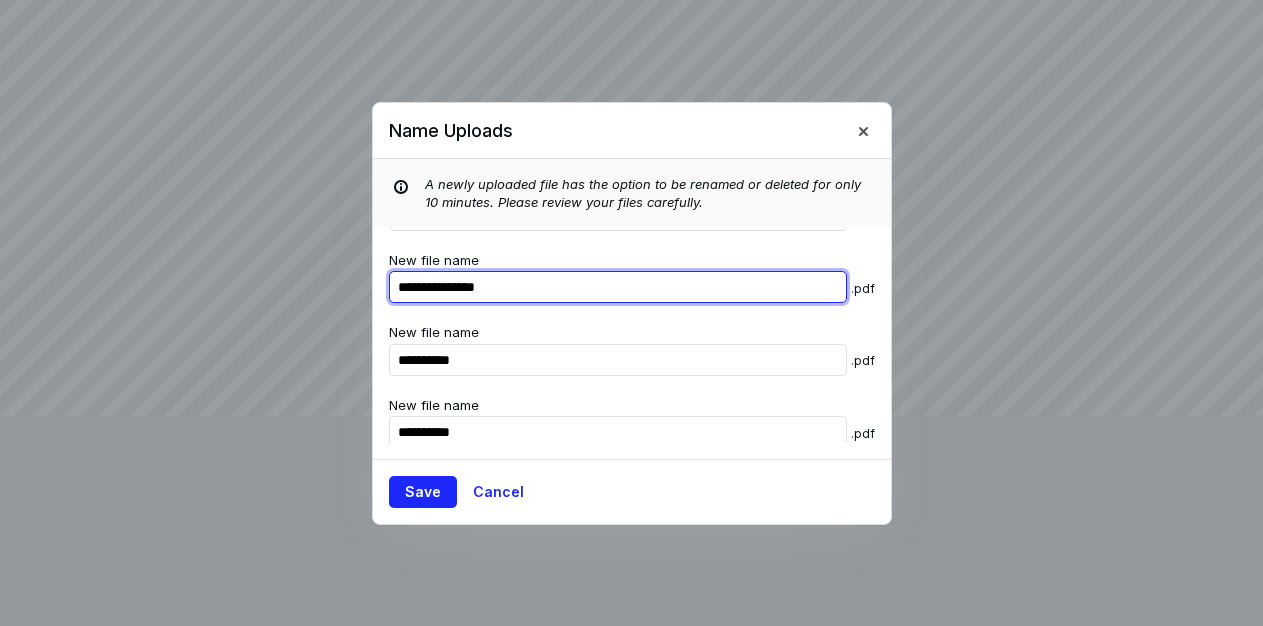 scroll, scrollTop: 720, scrollLeft: 0, axis: vertical 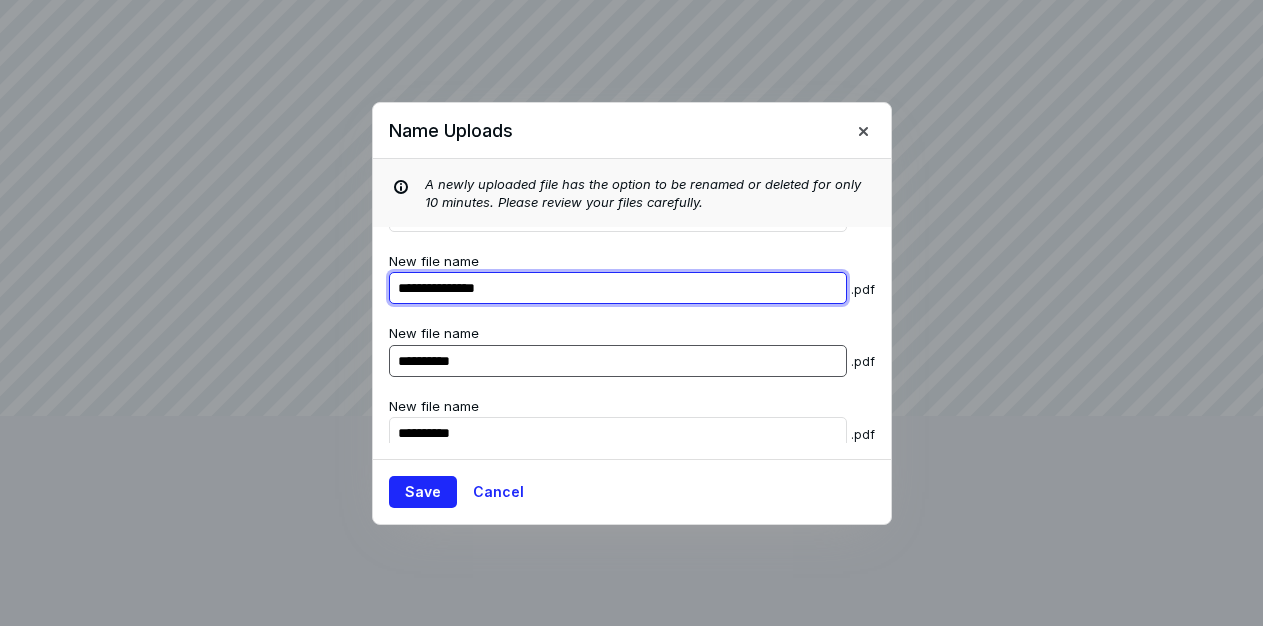 type on "**********" 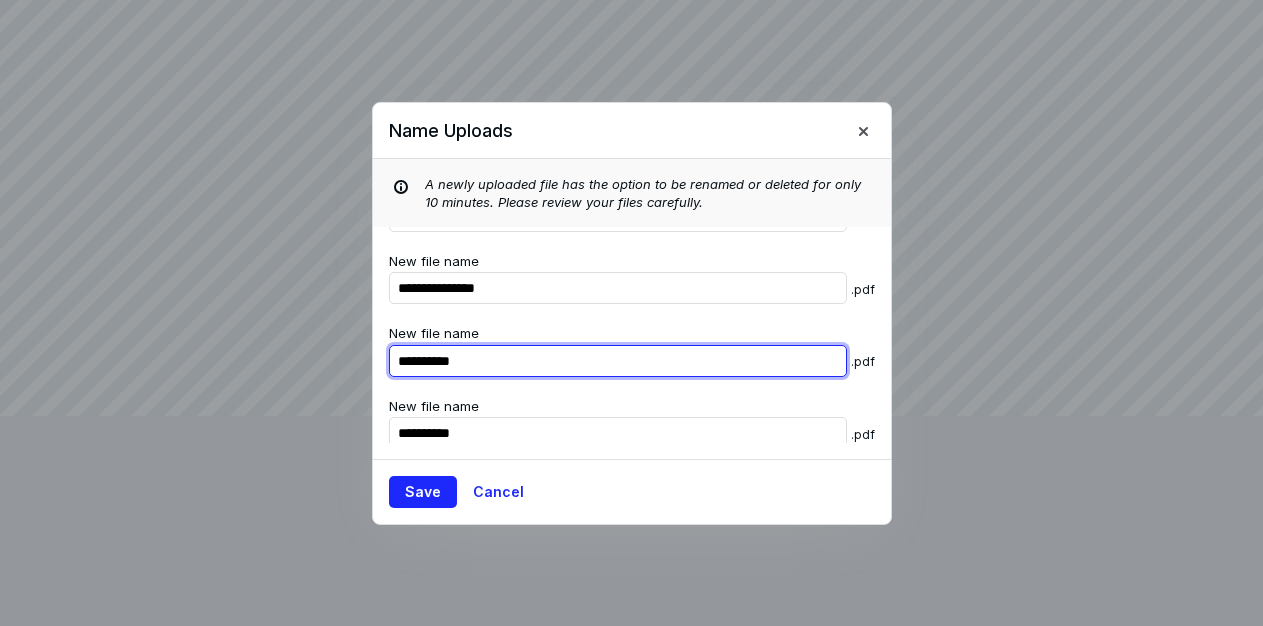 click on "**********" at bounding box center [618, -437] 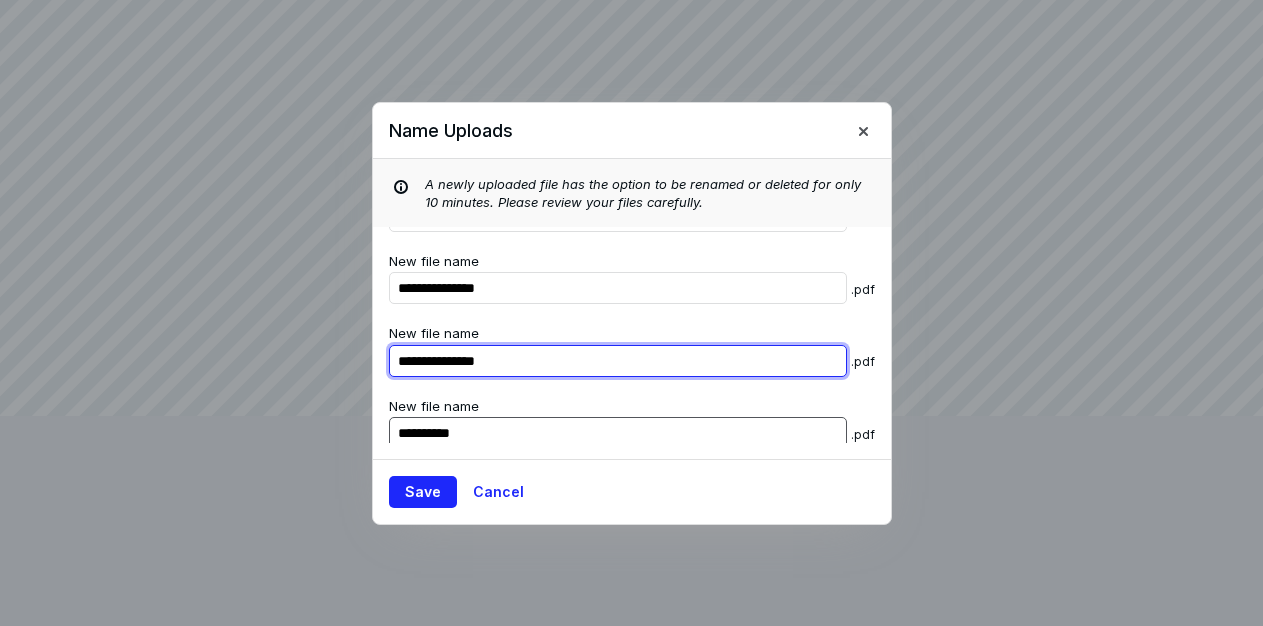type on "**********" 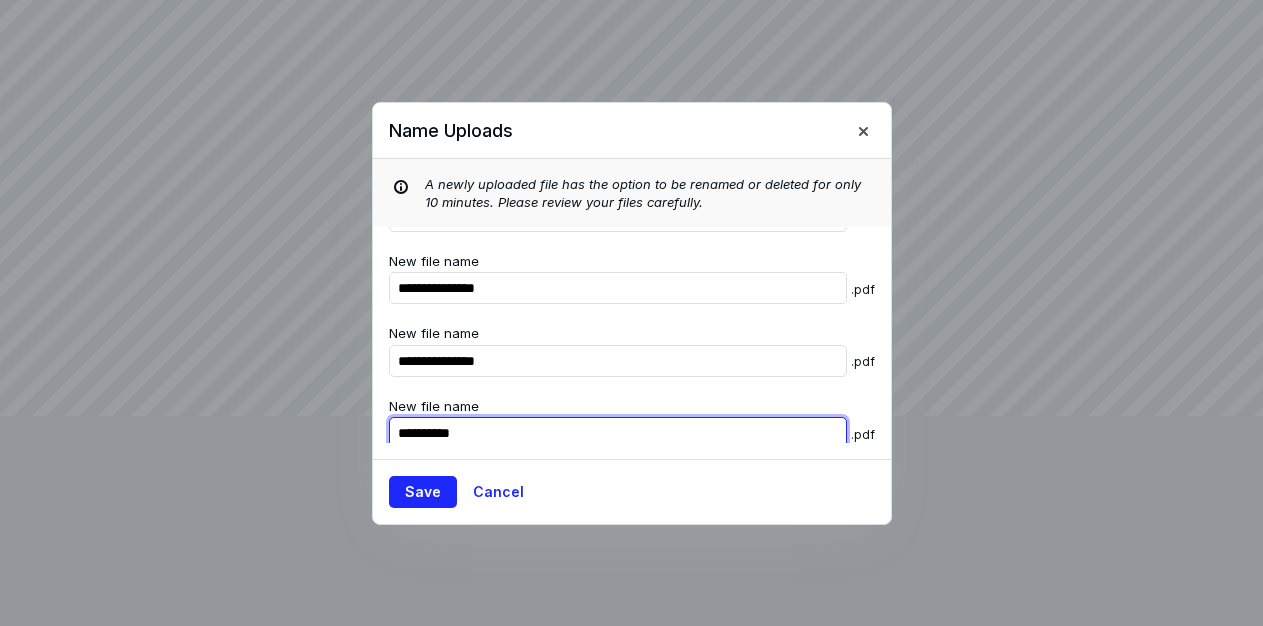 click on "**********" at bounding box center [618, -437] 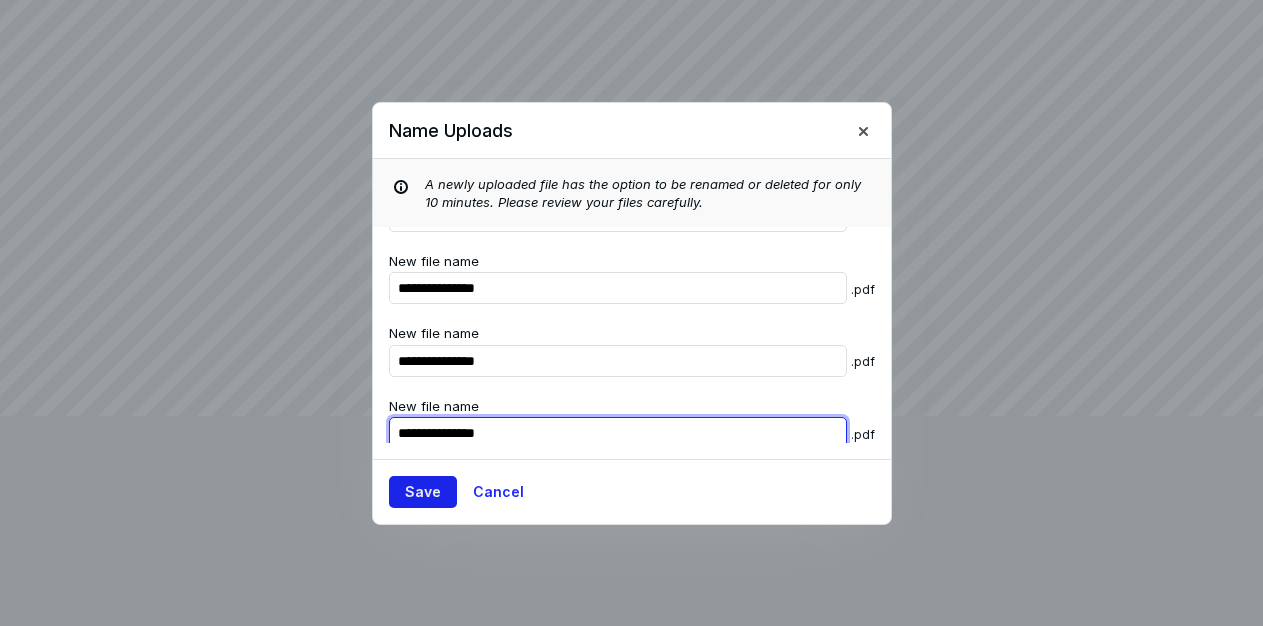 type on "**********" 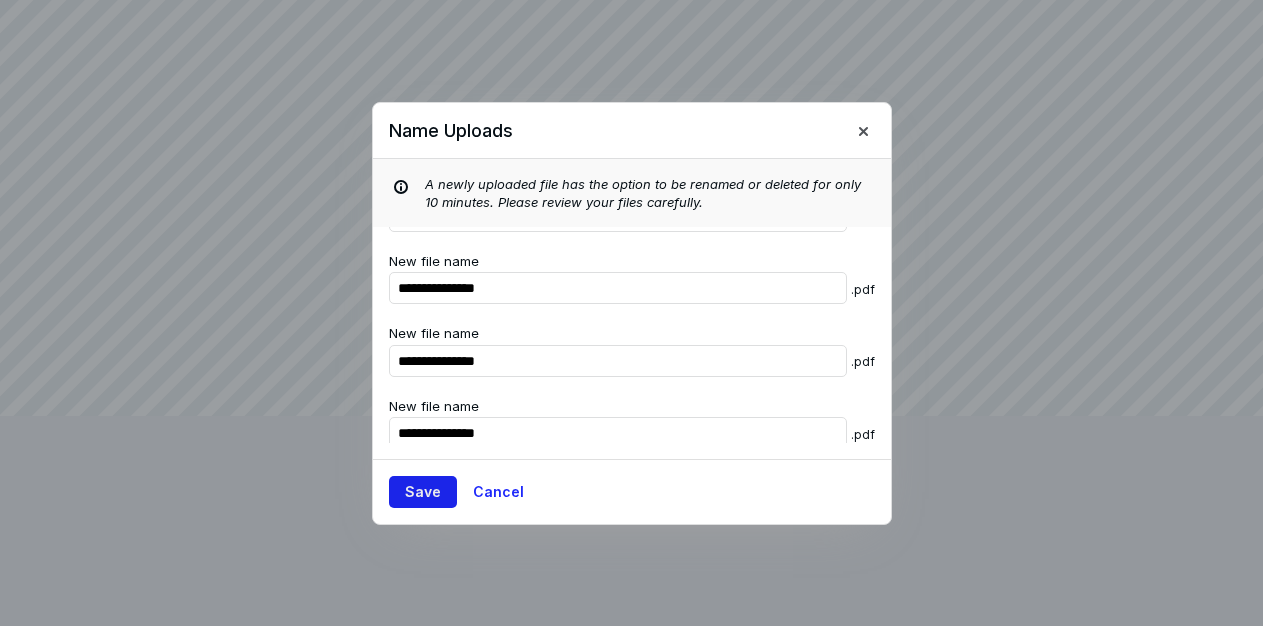 click on "Save" at bounding box center [423, 492] 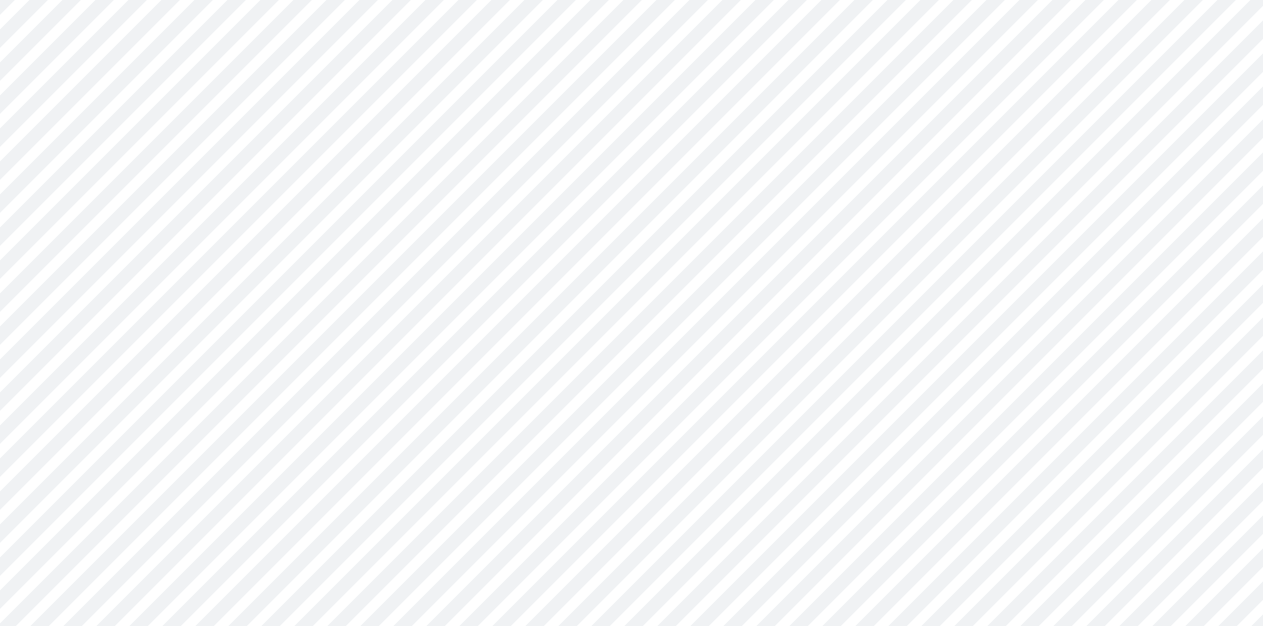scroll, scrollTop: 142, scrollLeft: 0, axis: vertical 